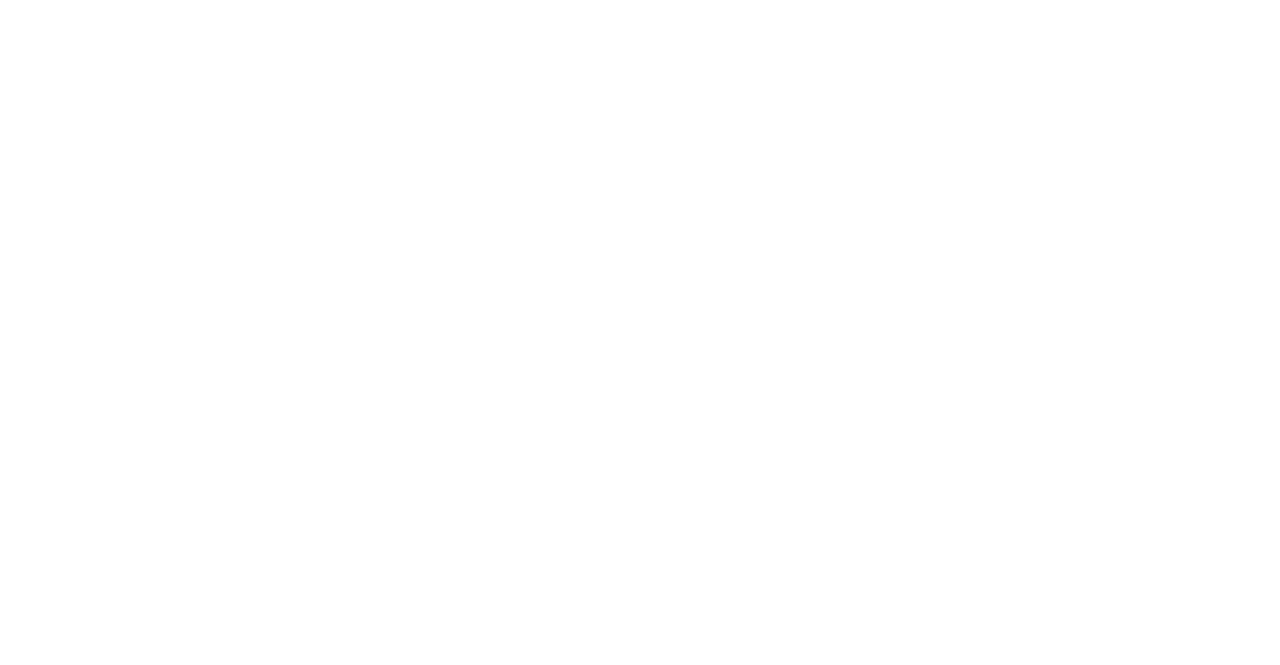 scroll, scrollTop: 0, scrollLeft: 0, axis: both 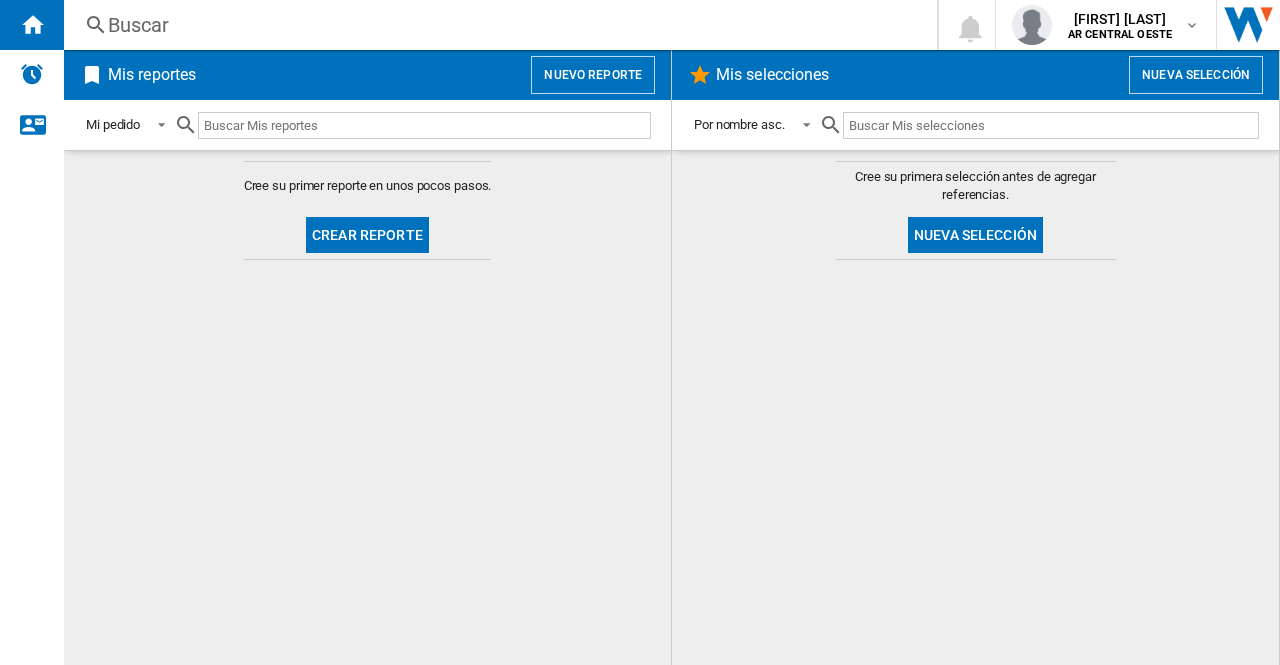 click on "Crear reporte" 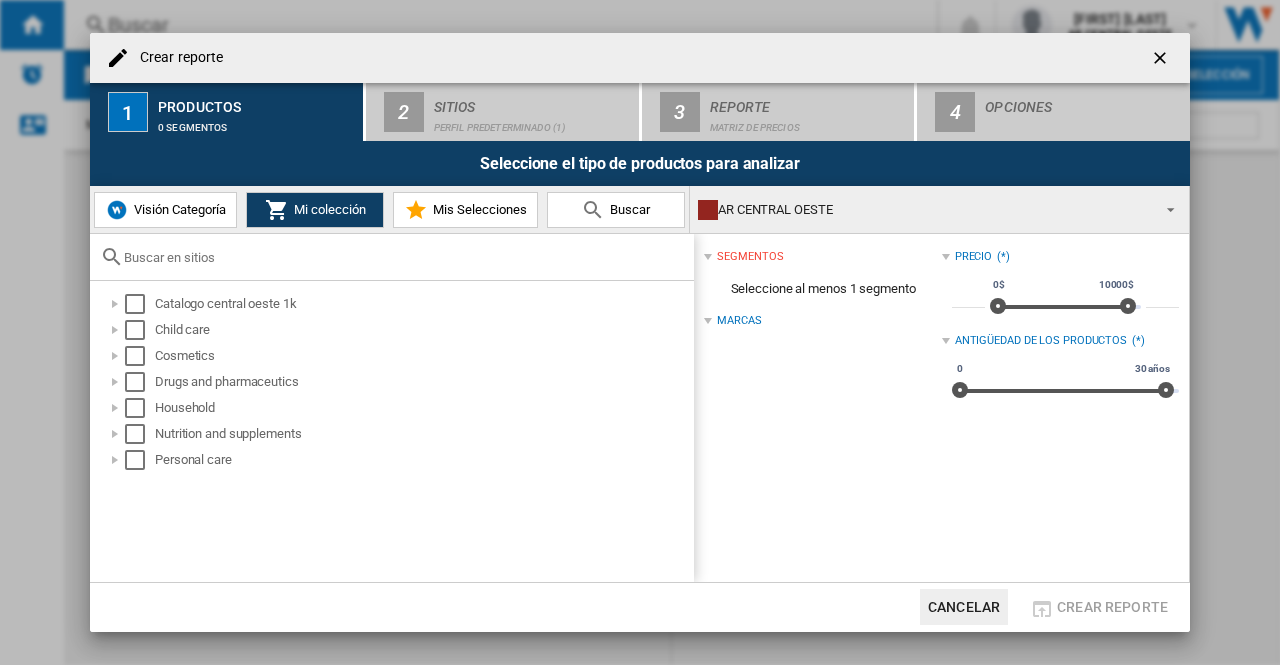 click on "Visión Categoría" at bounding box center (177, 209) 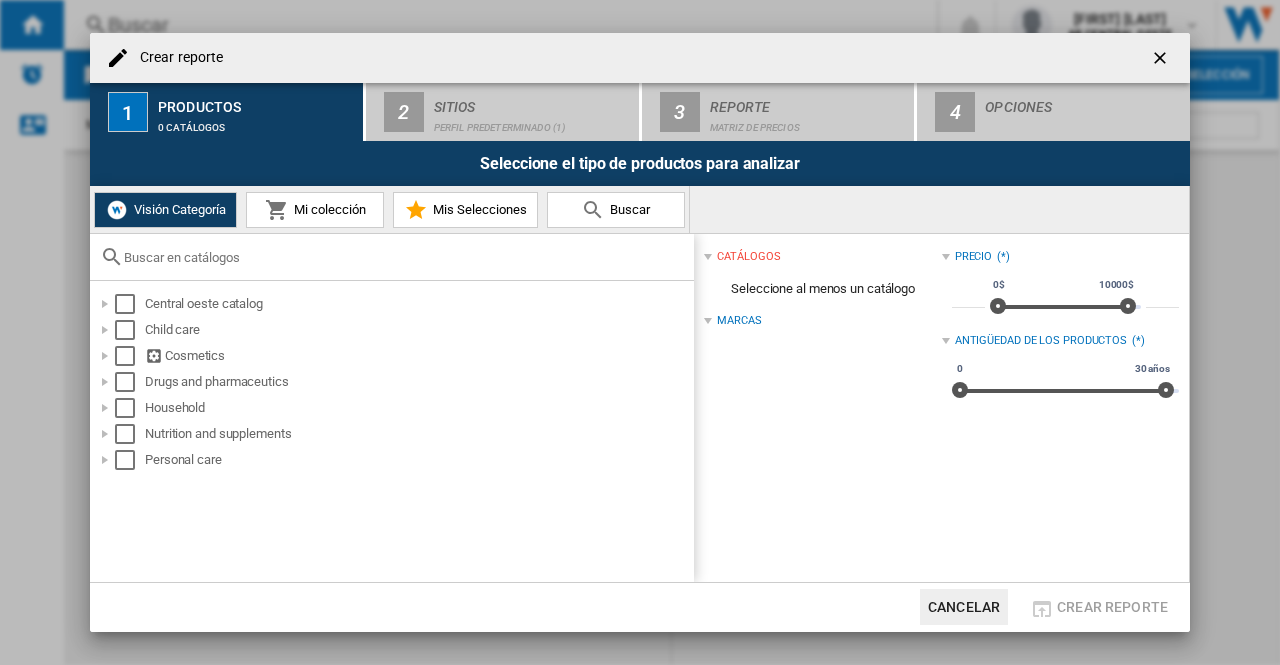 click on "Buscar" at bounding box center (627, 209) 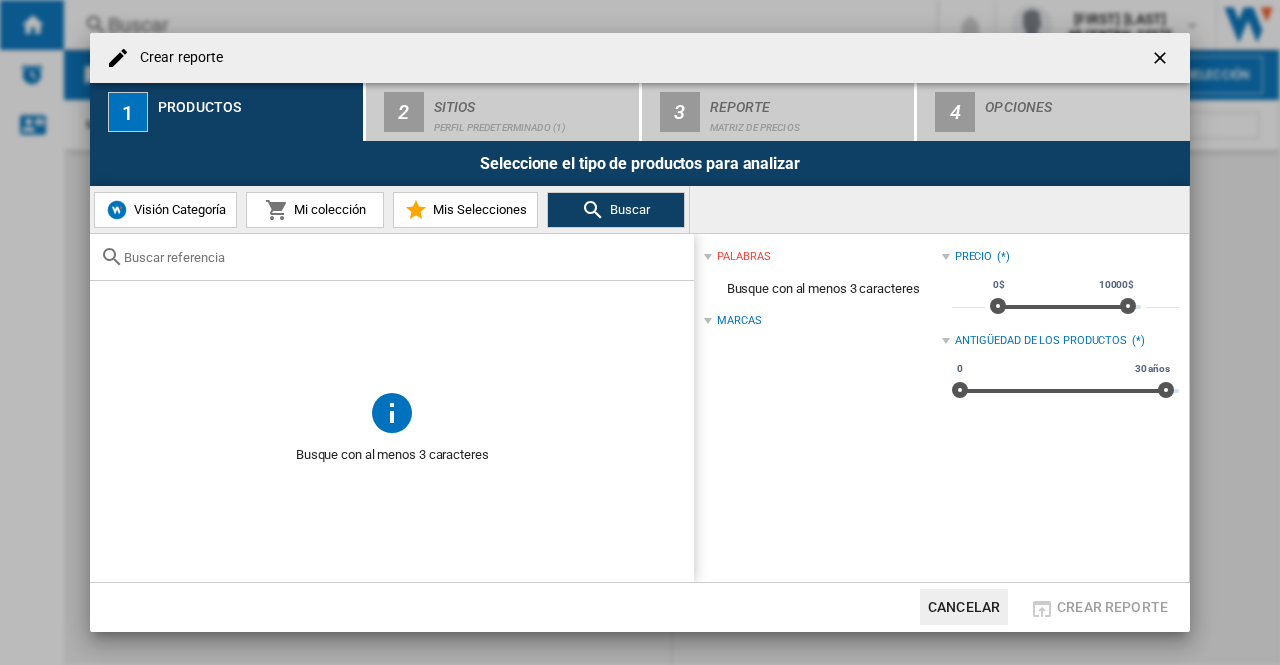 click at bounding box center [392, 334] 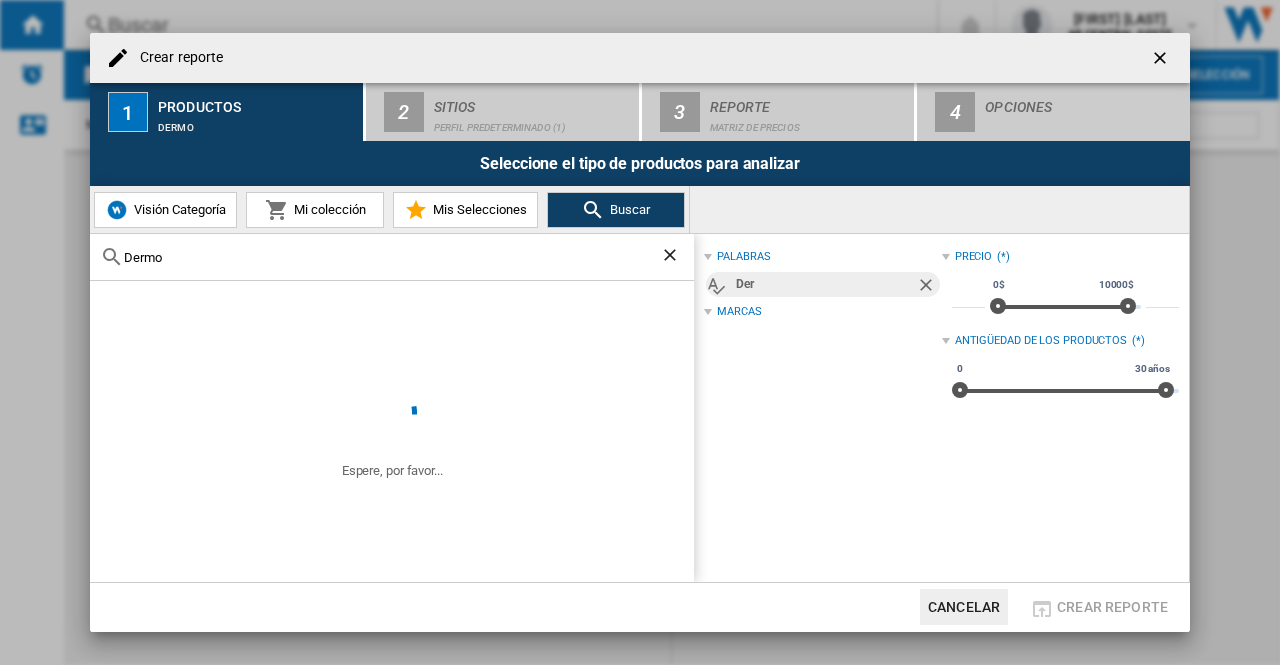 type on "Dermo" 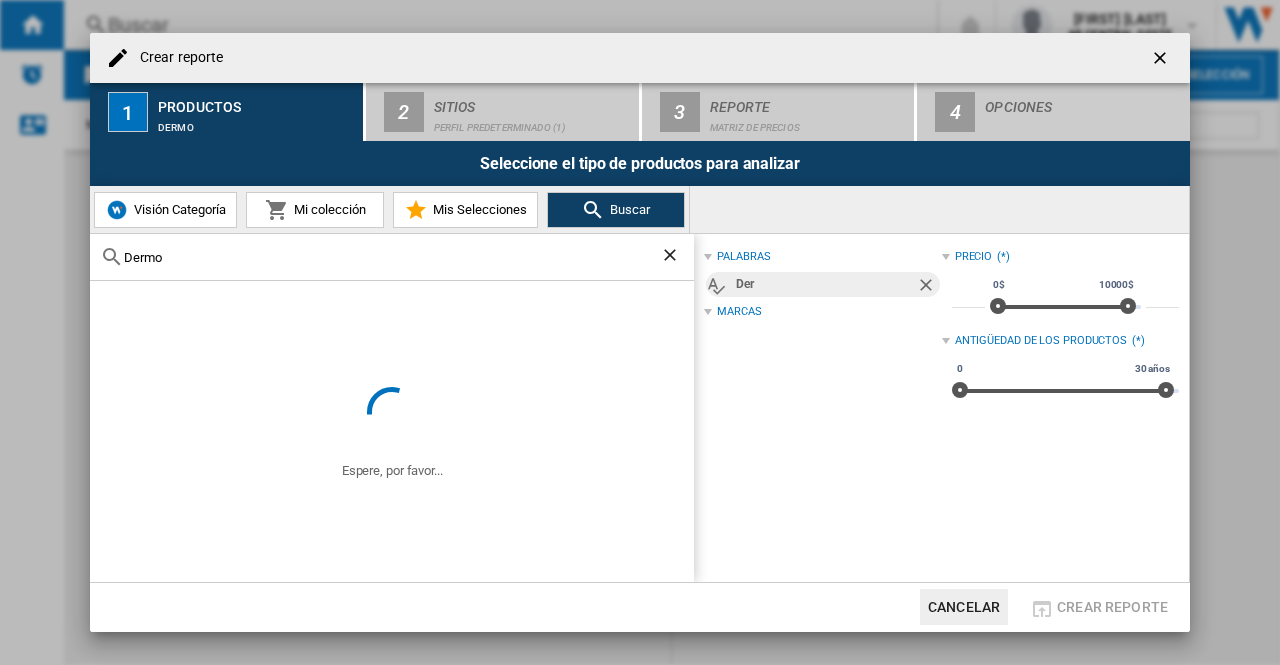 click 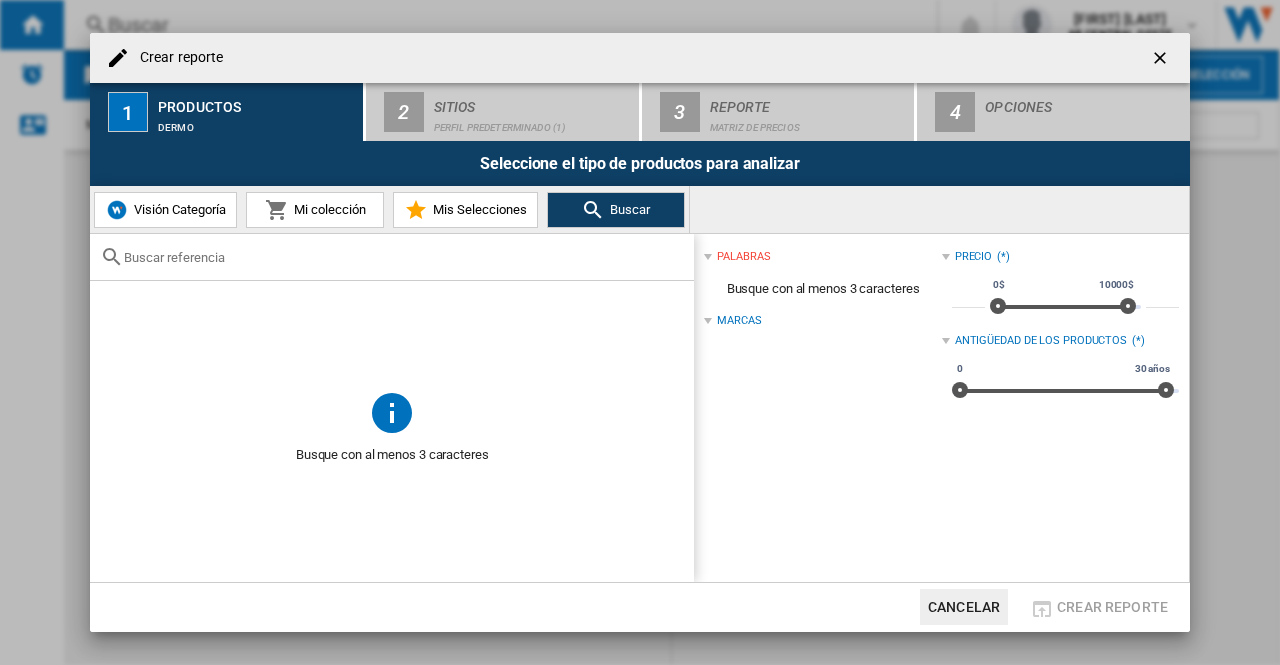 click on "Visión Categoría
Mi colección
Mis Selecciones
Buscar" at bounding box center [390, 209] 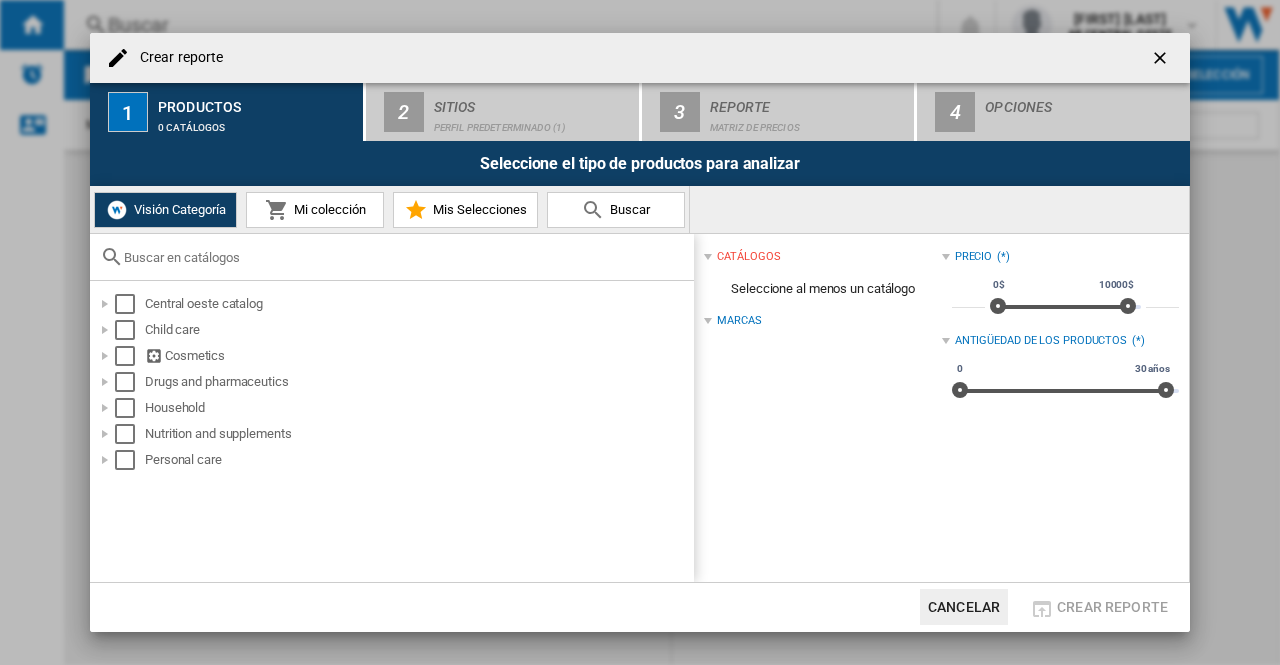 click at bounding box center [404, 257] 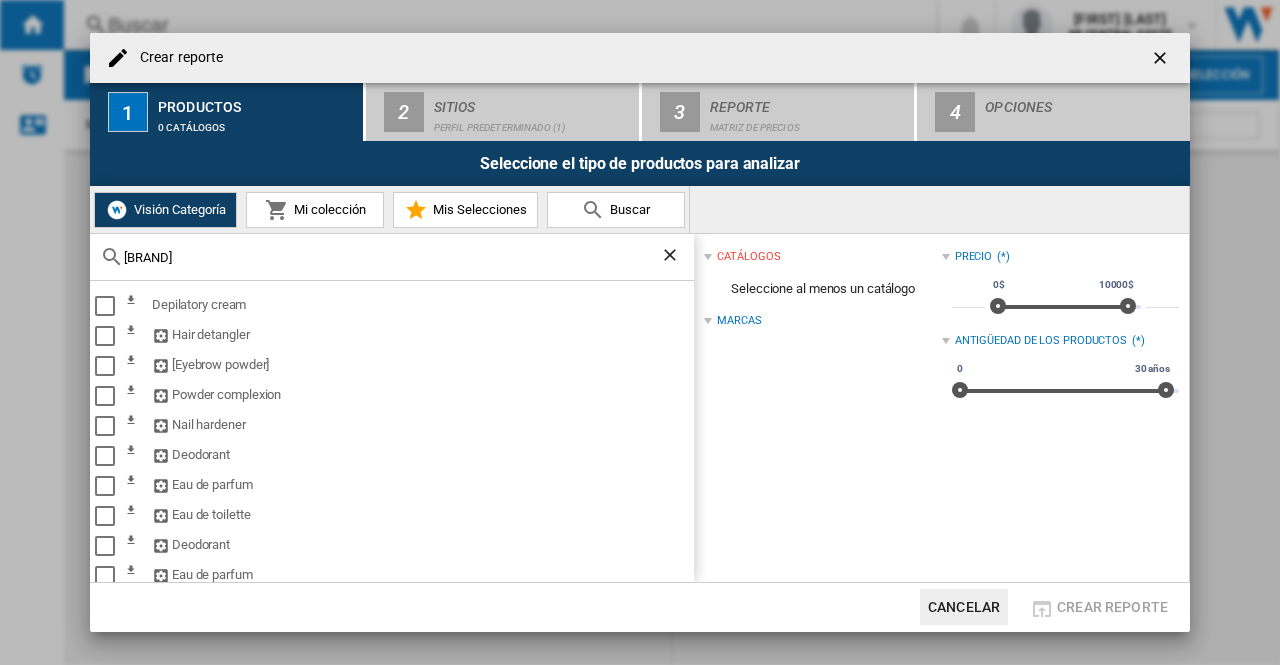 type on "D" 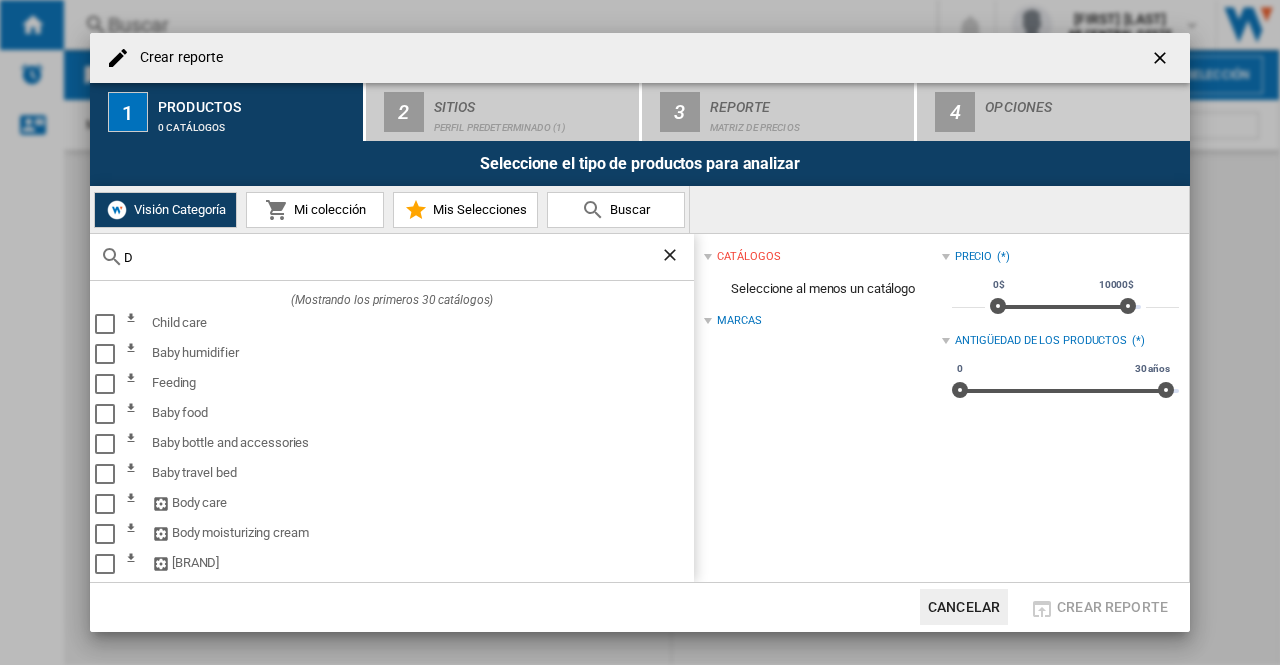 type 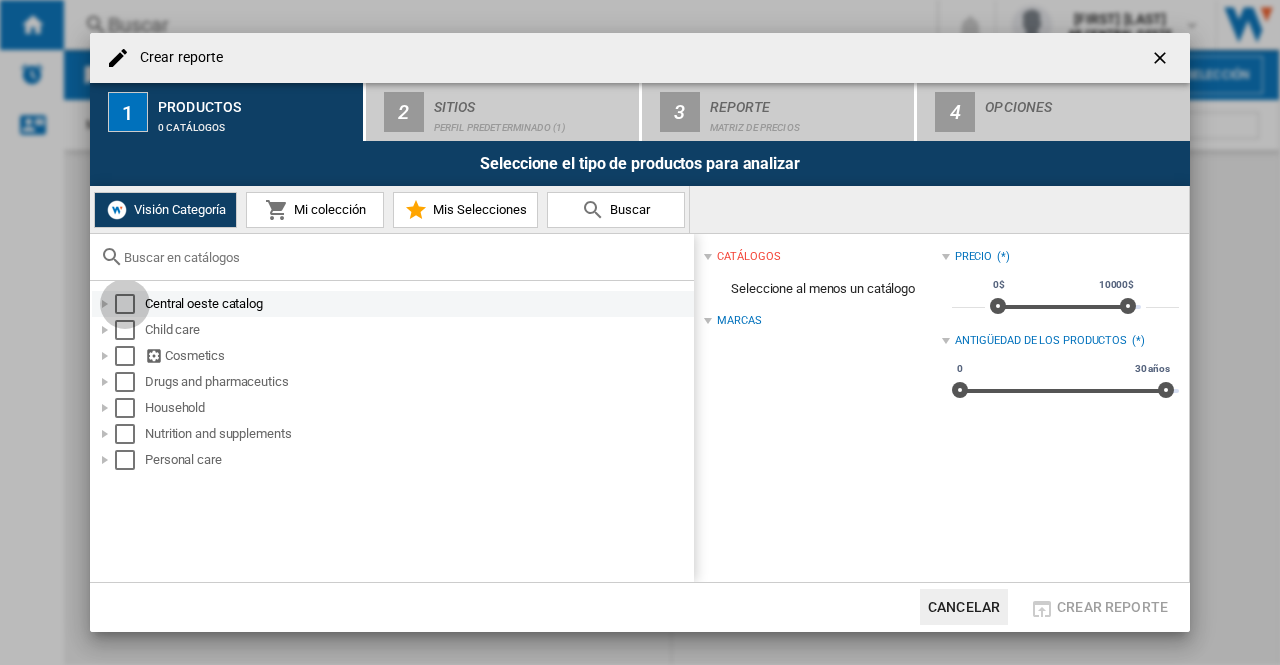 click at bounding box center (125, 304) 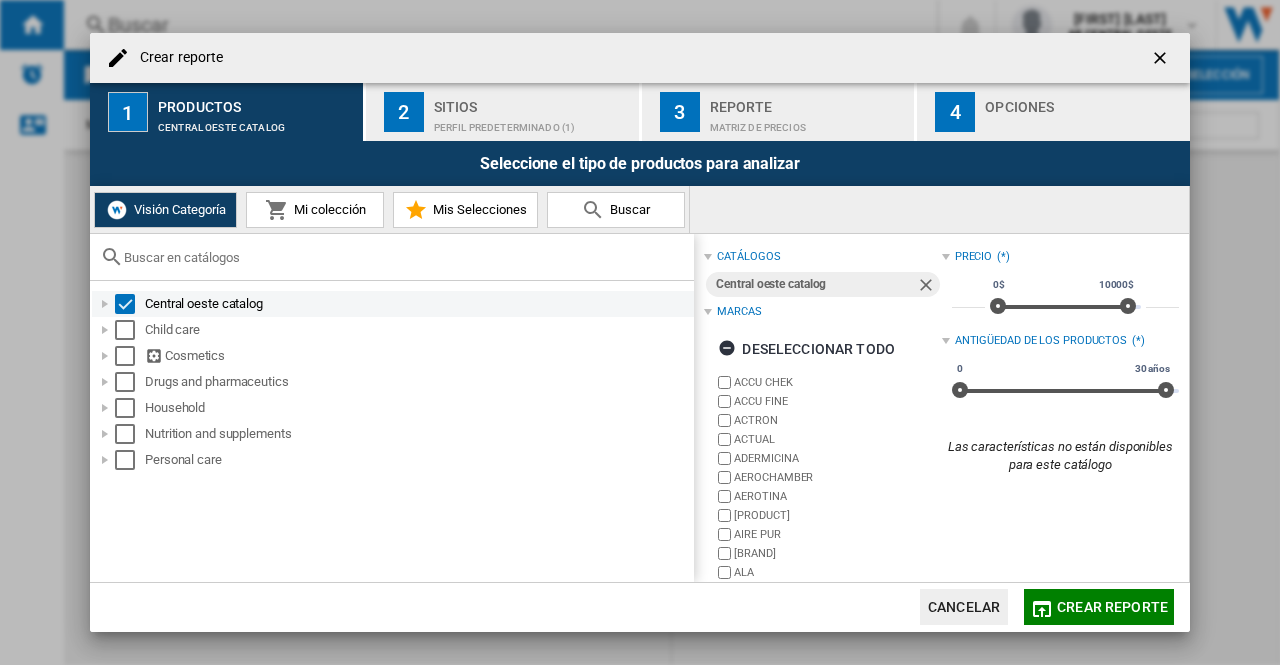 click at bounding box center (105, 304) 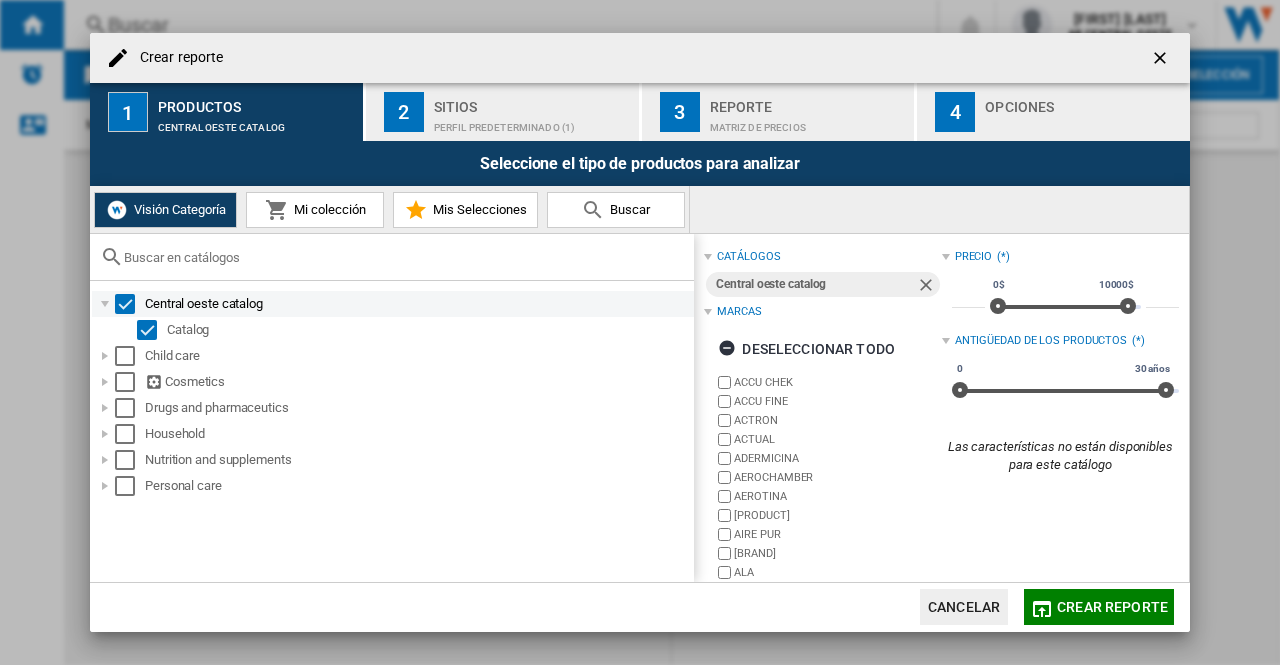 click at bounding box center [105, 304] 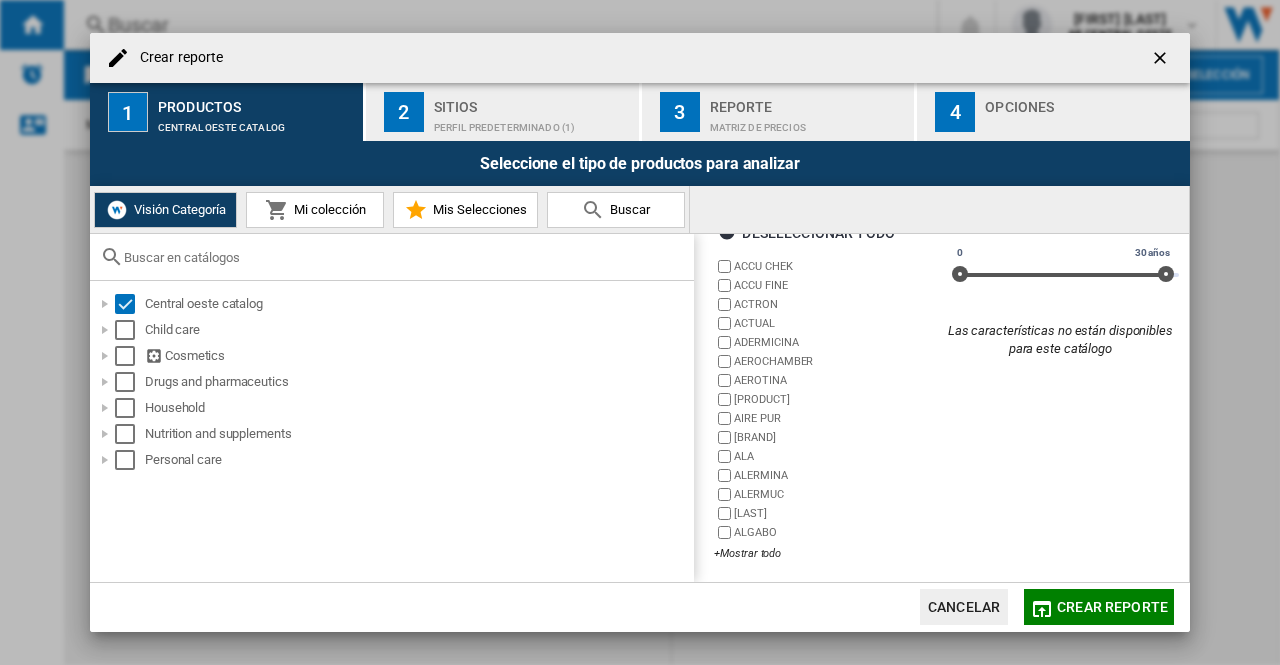 scroll, scrollTop: 119, scrollLeft: 0, axis: vertical 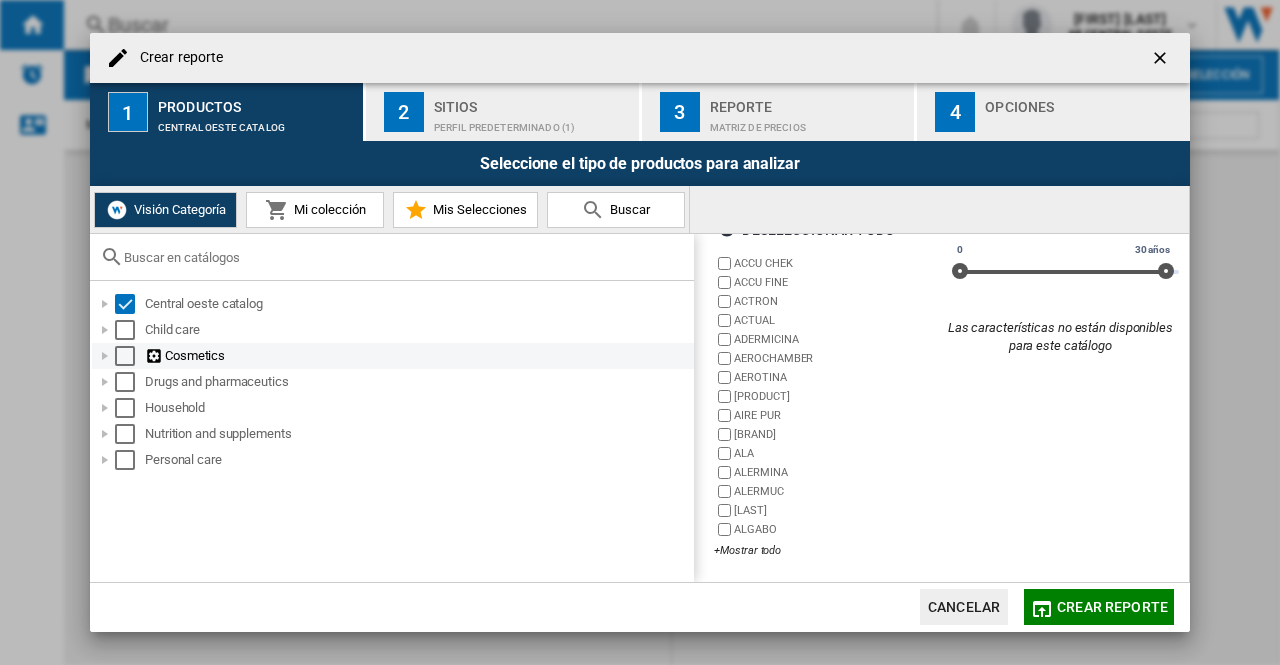 click at bounding box center (125, 356) 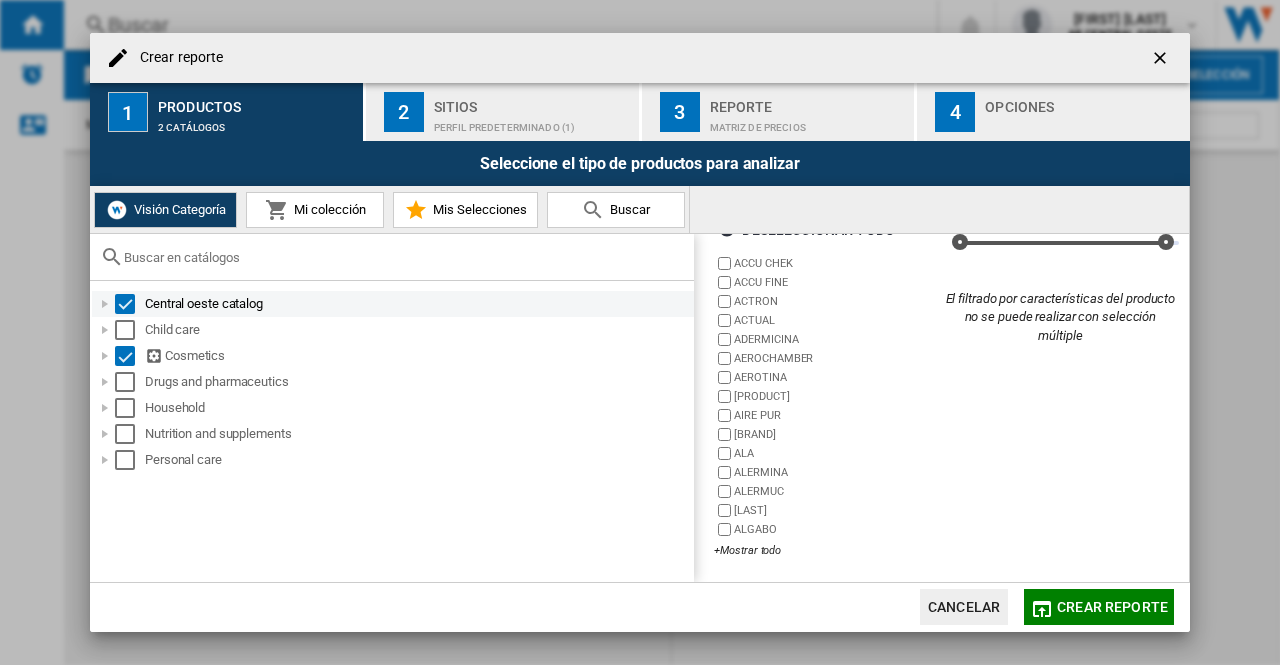 click at bounding box center [125, 304] 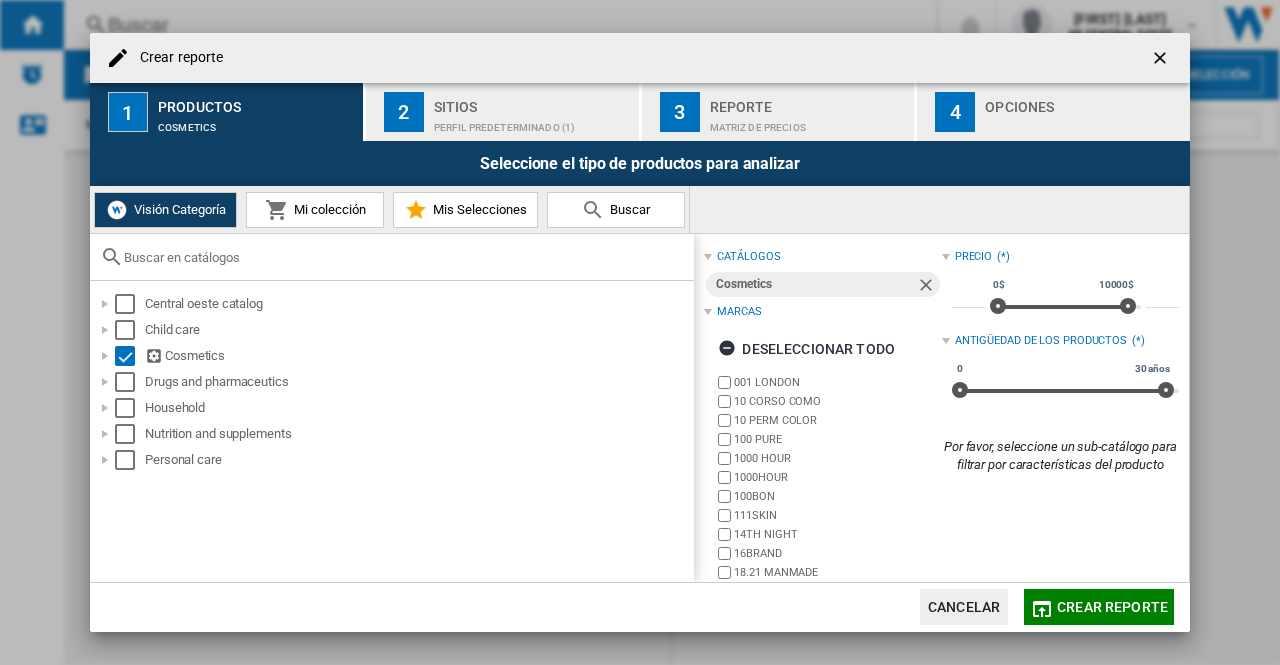 scroll, scrollTop: 119, scrollLeft: 0, axis: vertical 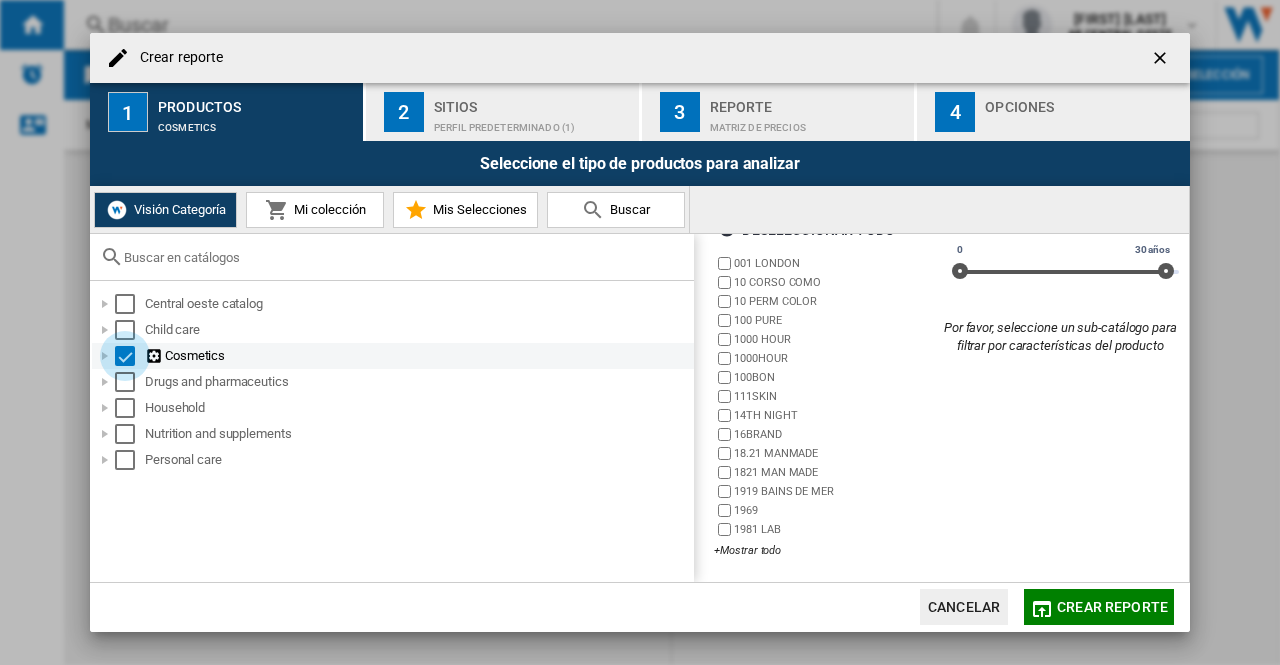 click at bounding box center (125, 356) 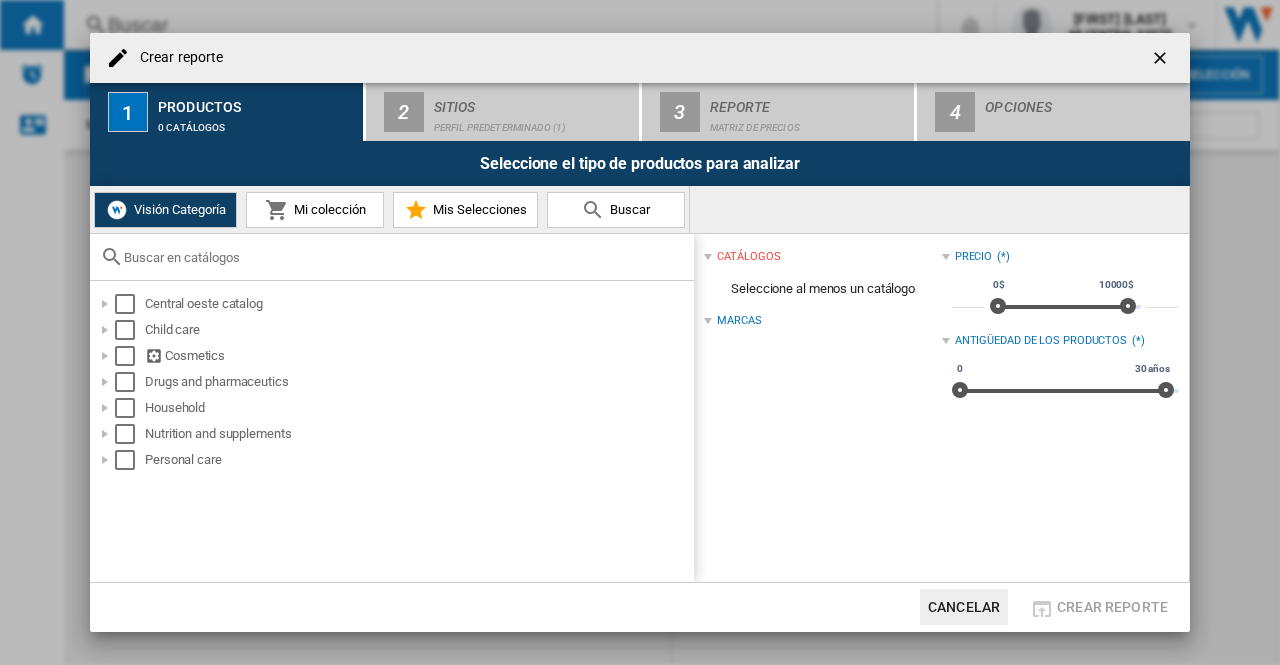 click on "Mi colección" at bounding box center [327, 209] 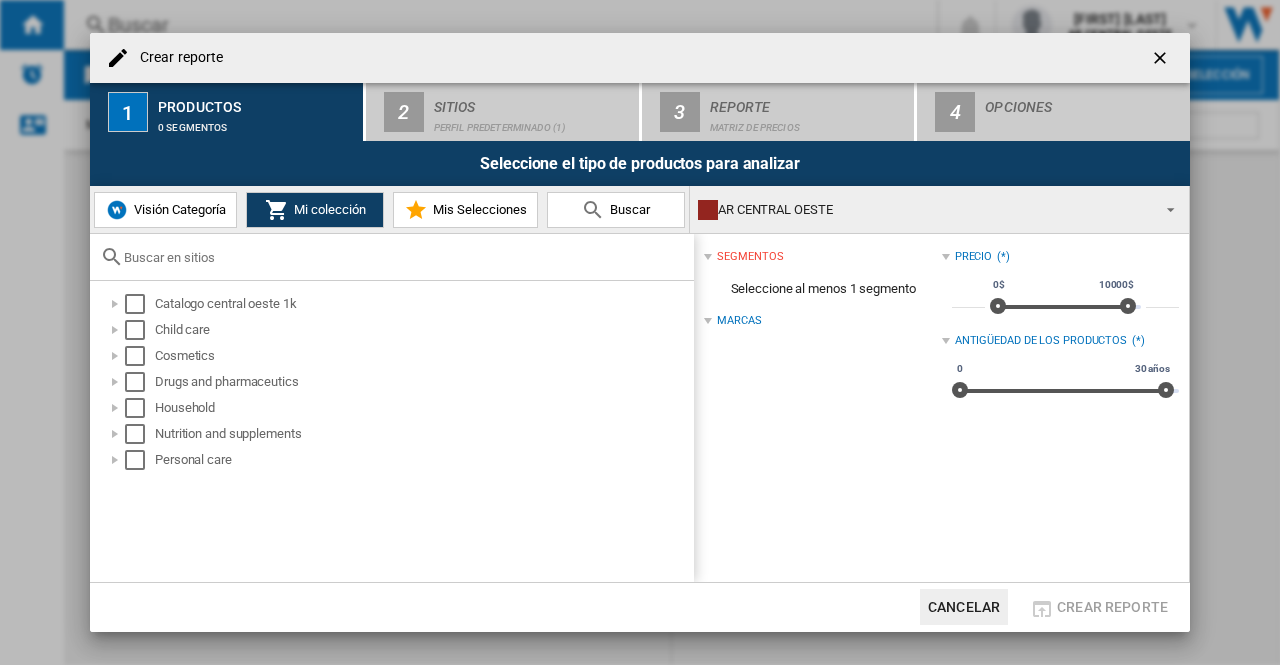 click on "Visión Categoría" at bounding box center (165, 210) 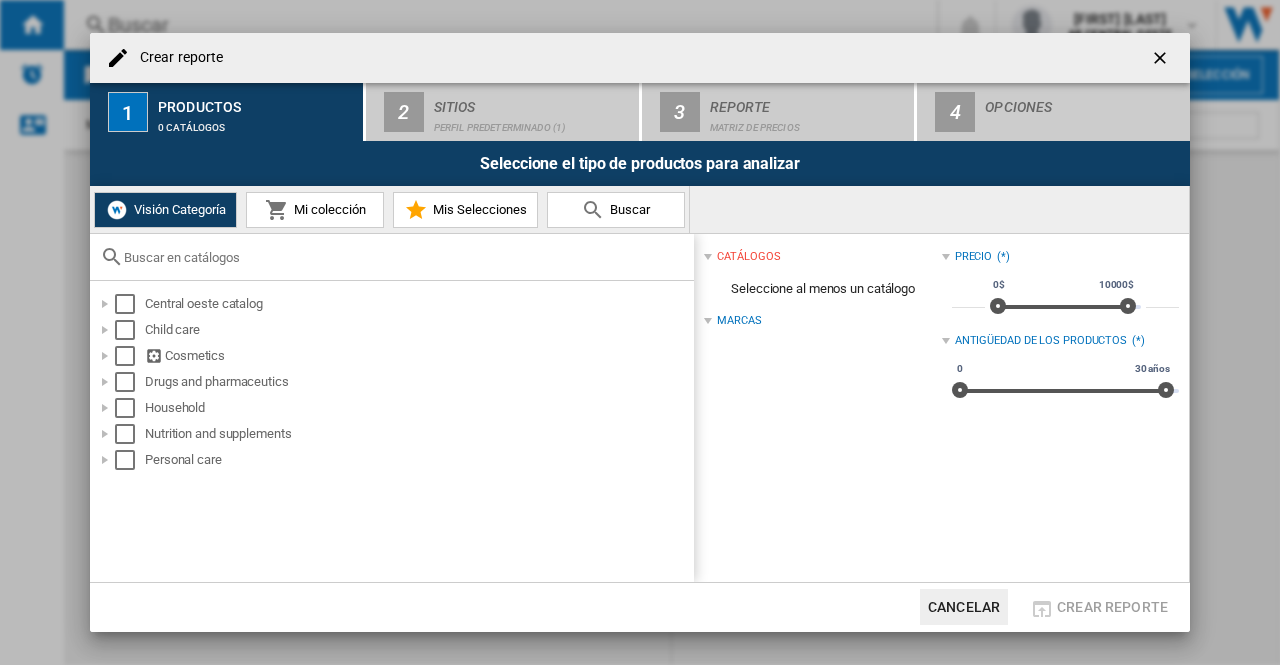 click at bounding box center (593, 210) 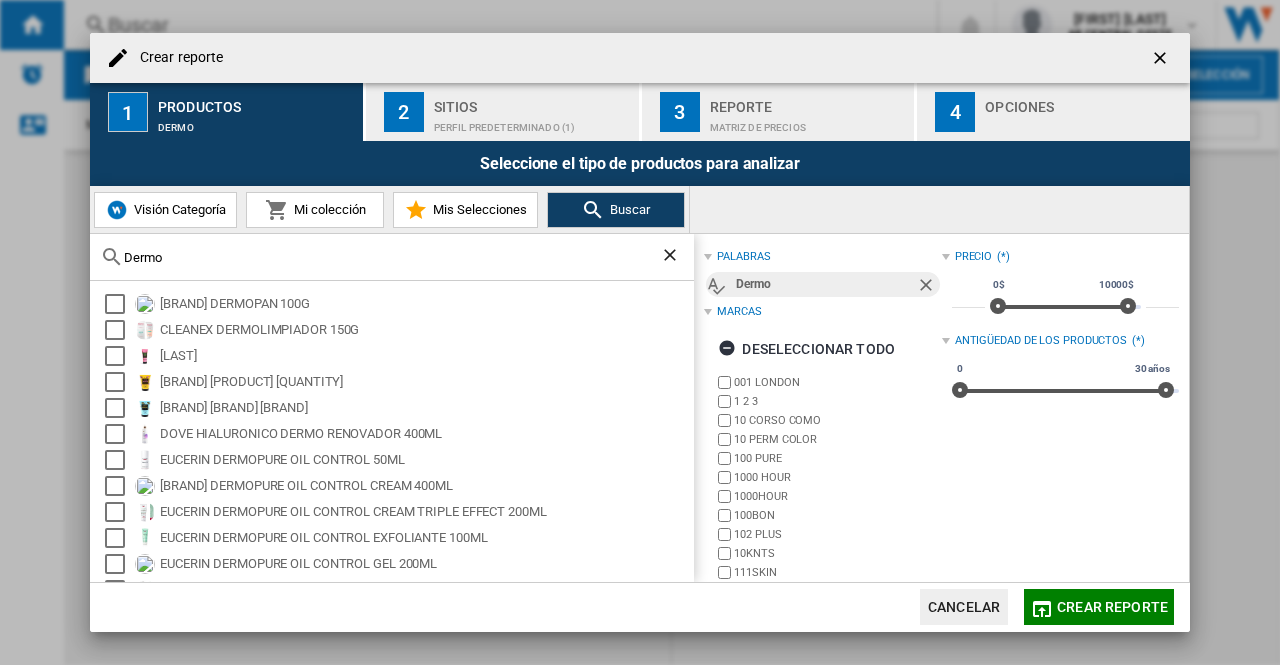 click on "Dermo" at bounding box center (392, 257) 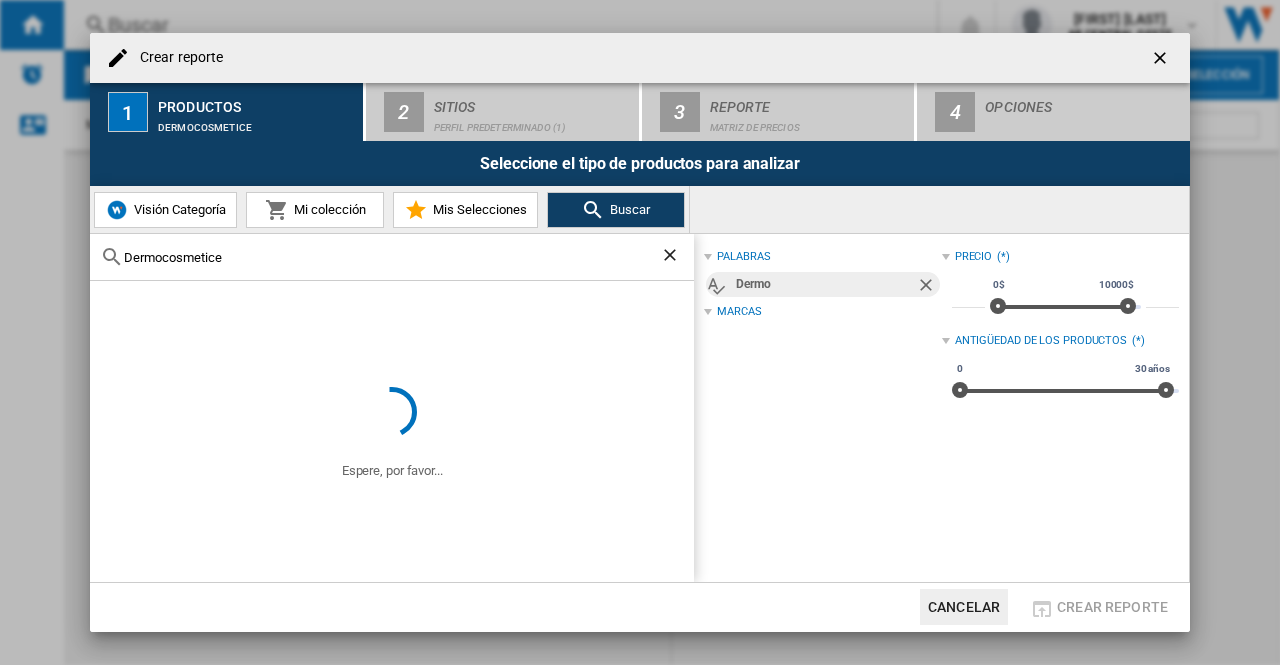 click on "Dermocosmetice" at bounding box center (392, 257) 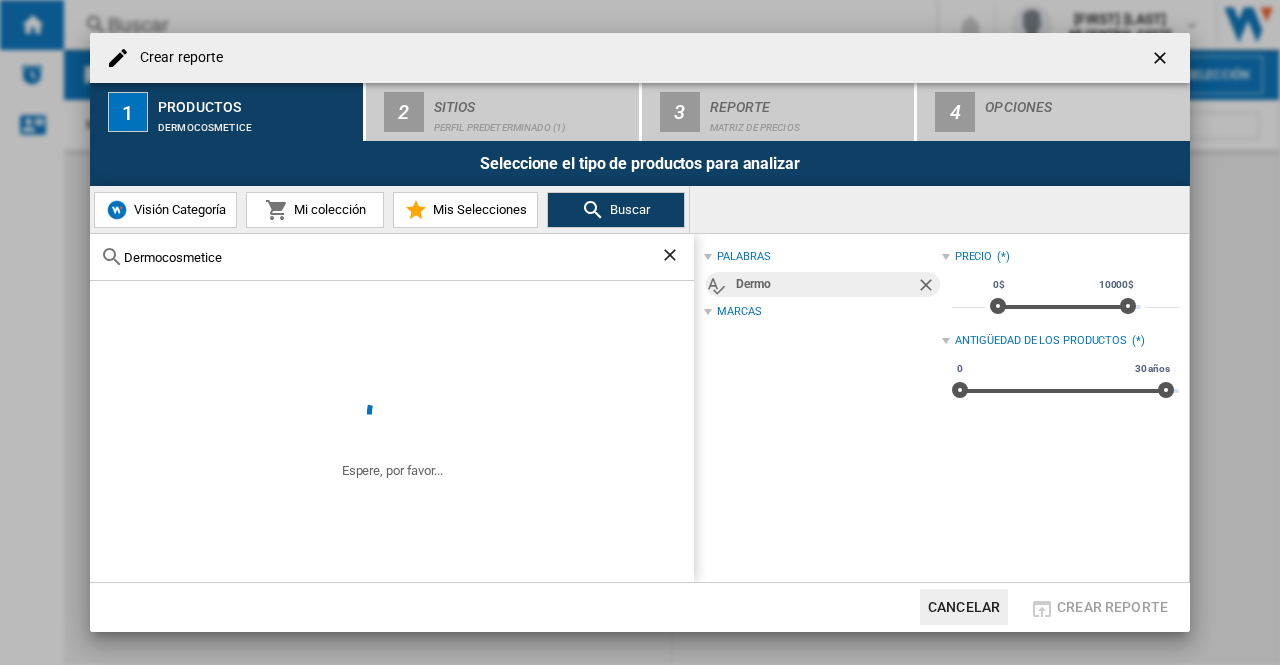click on "Dermocosmetice" at bounding box center [392, 257] 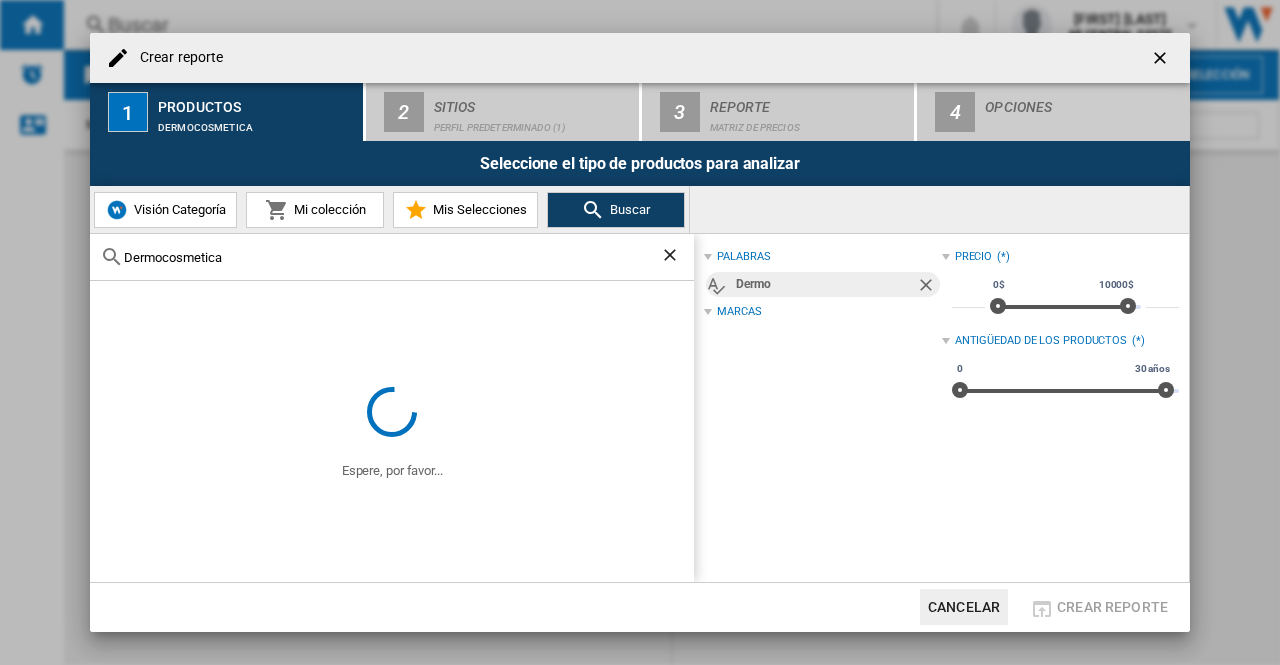 type on "Dermocosmetica" 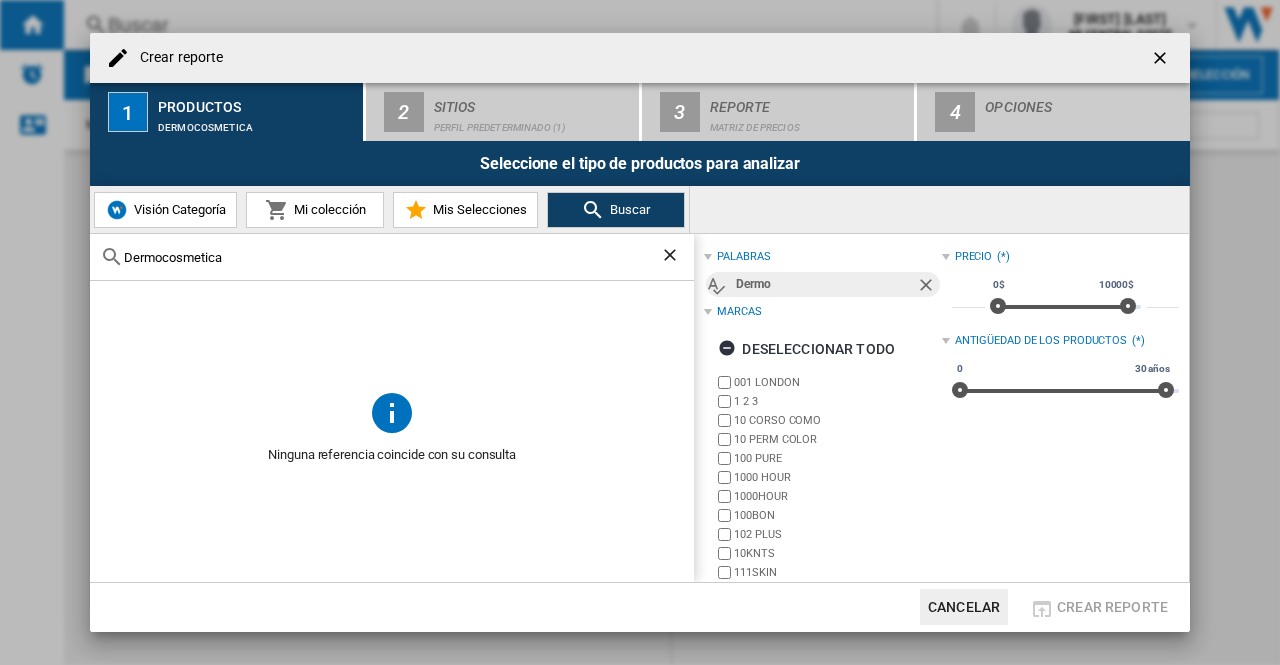 click at bounding box center [118, 58] 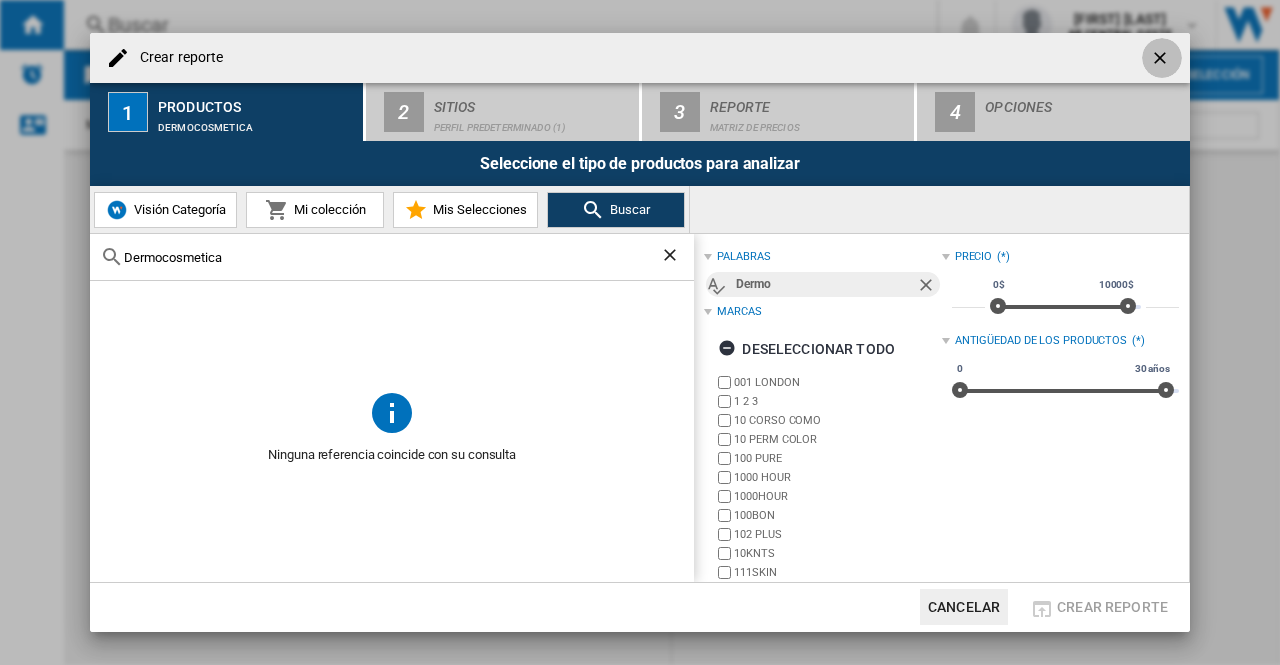 click at bounding box center (1162, 60) 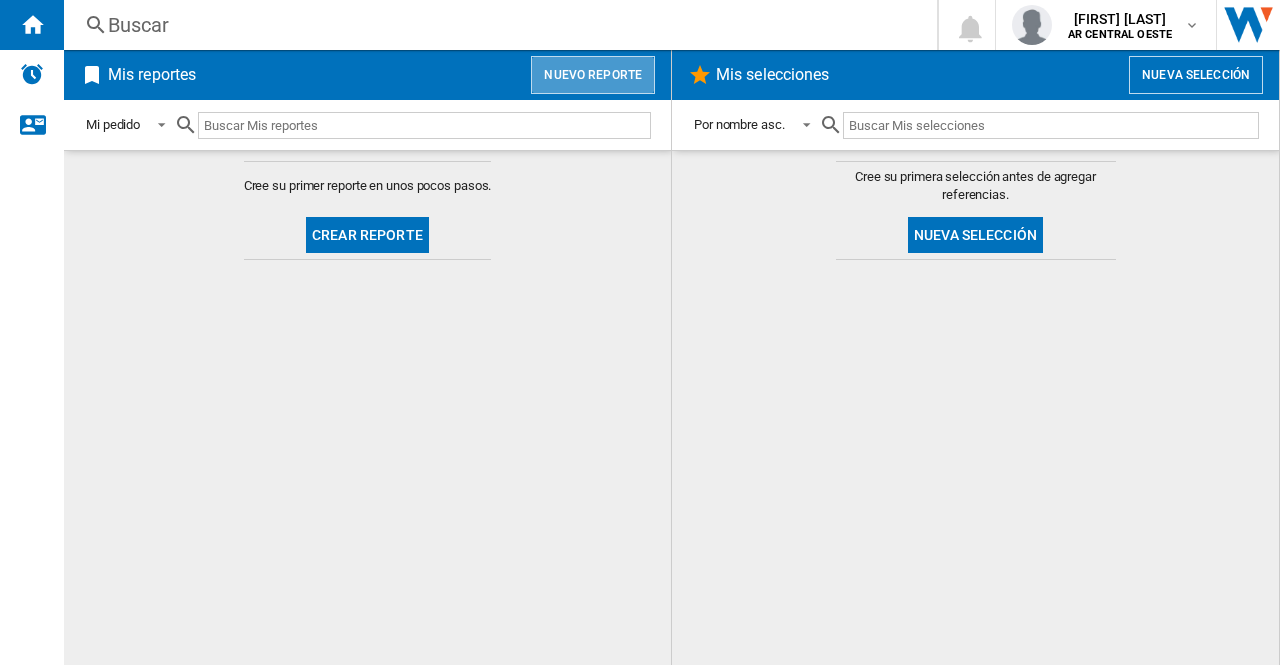 click on "Nuevo reporte" at bounding box center (593, 75) 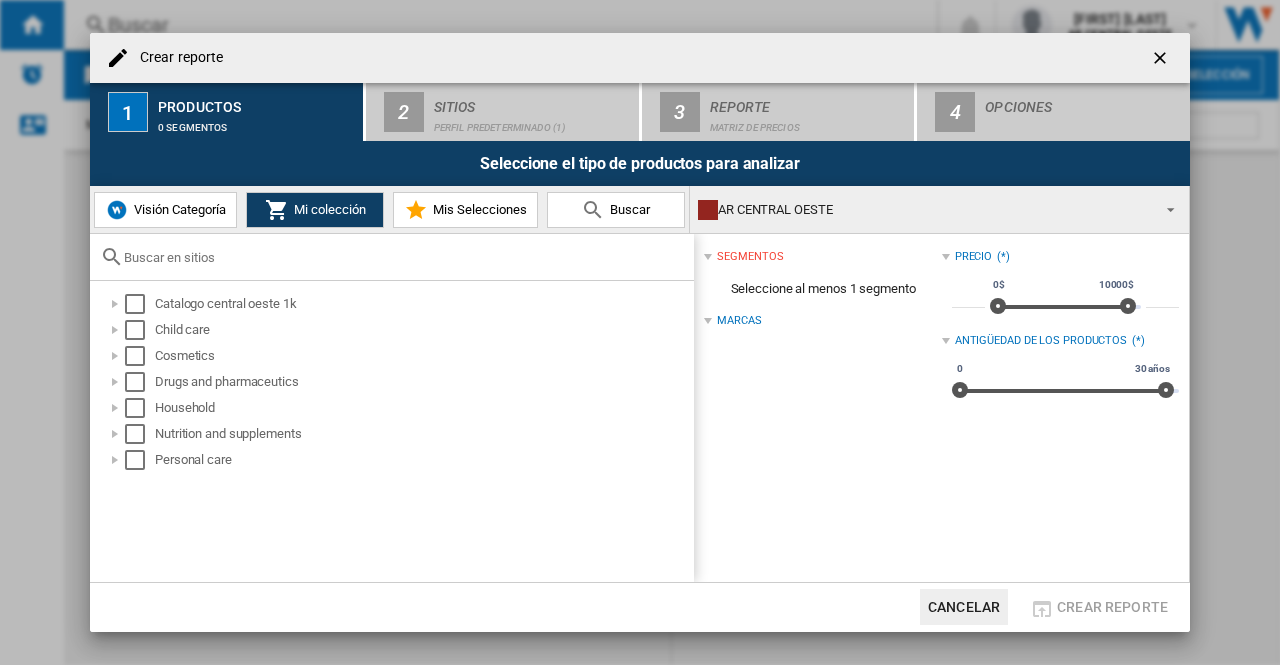 click on "Seleccione el tipo de productos para analizar" at bounding box center (640, 163) 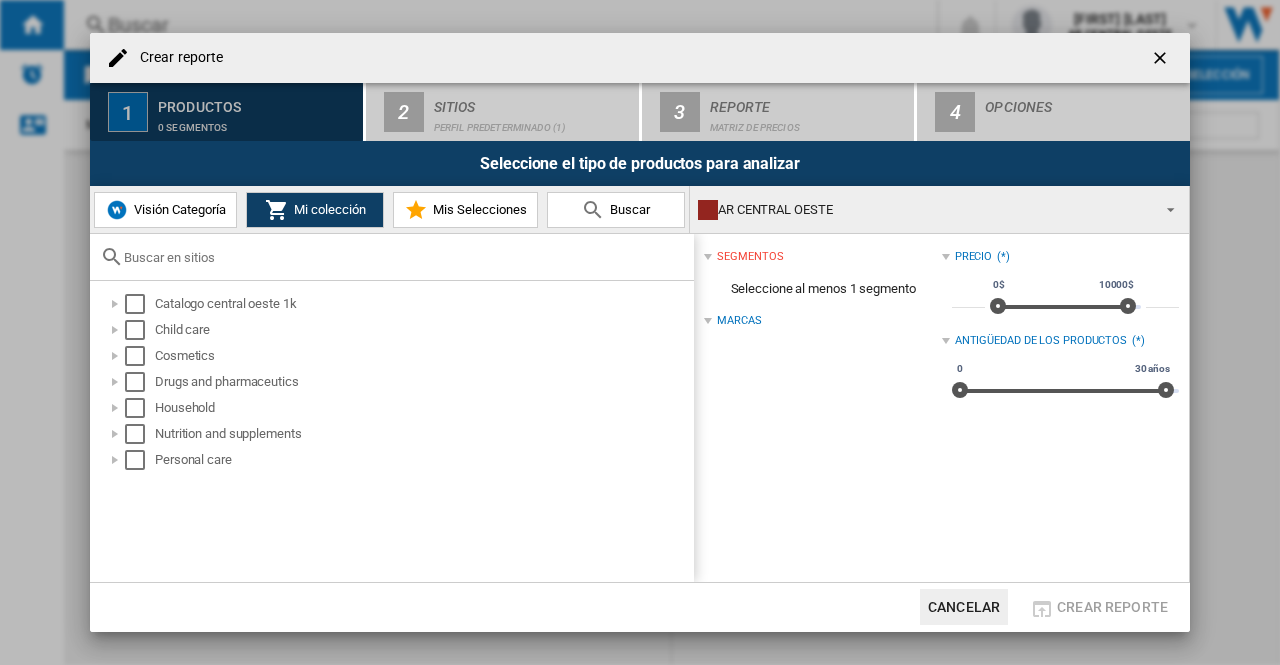 click on "1" at bounding box center [128, 112] 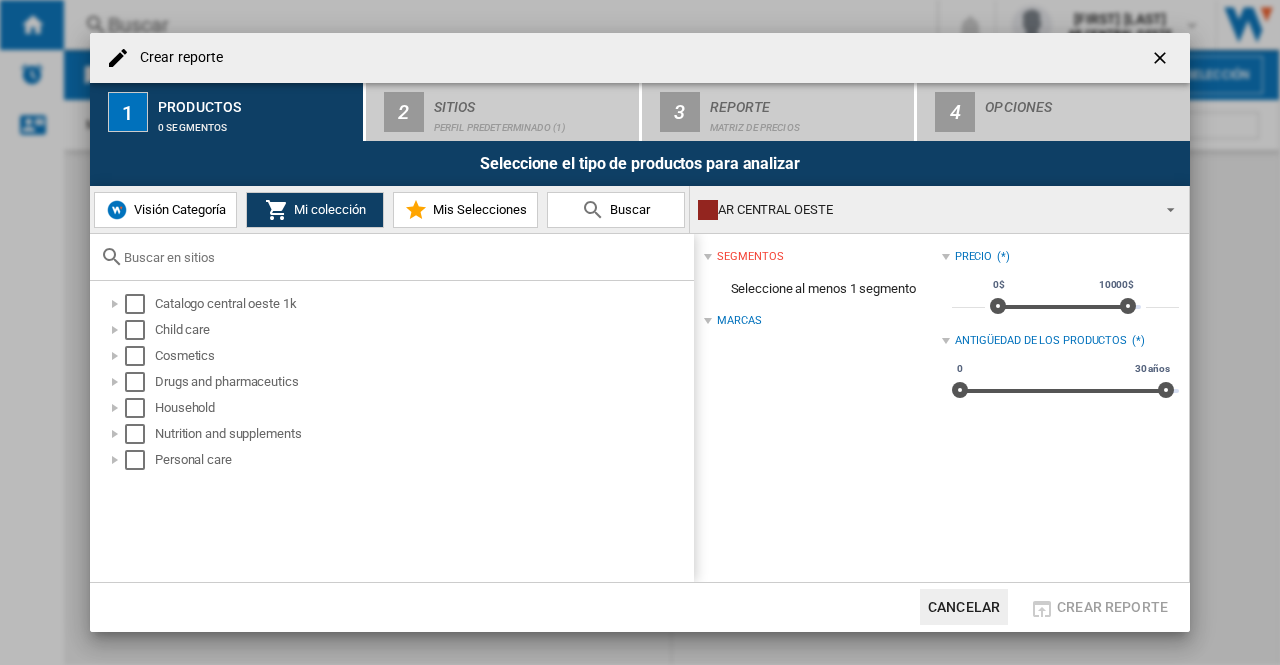 click on "Crear reporte" at bounding box center [640, 58] 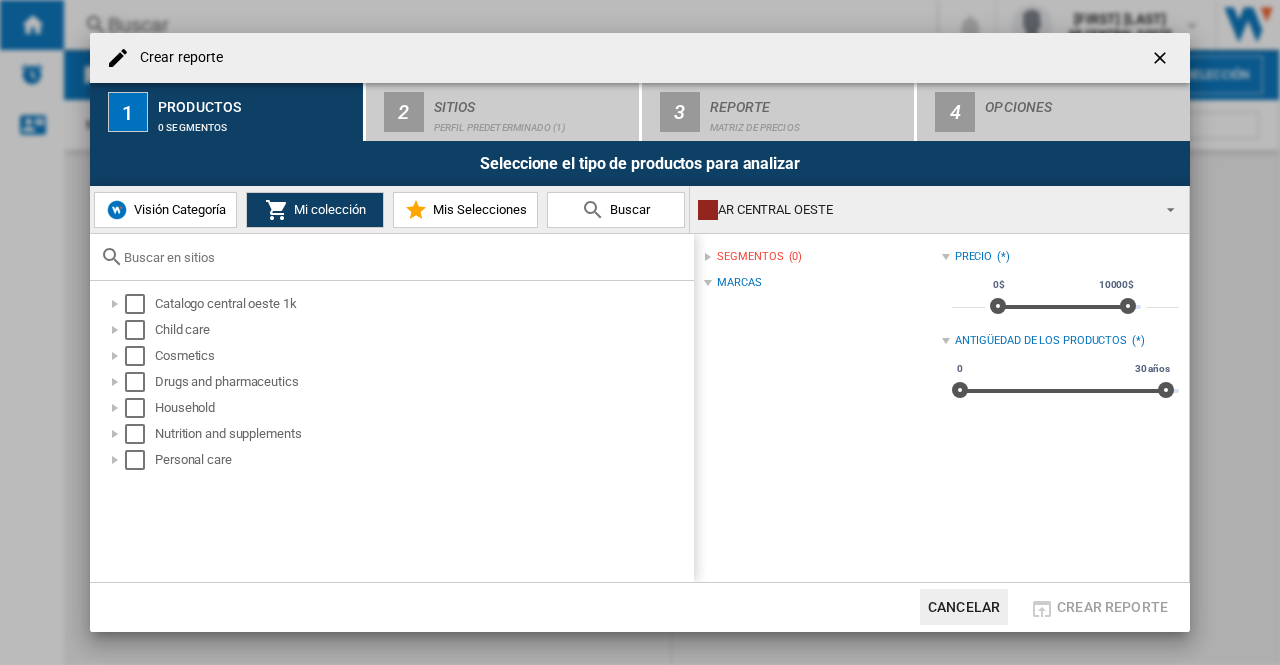 click on "segmentos" at bounding box center [750, 257] 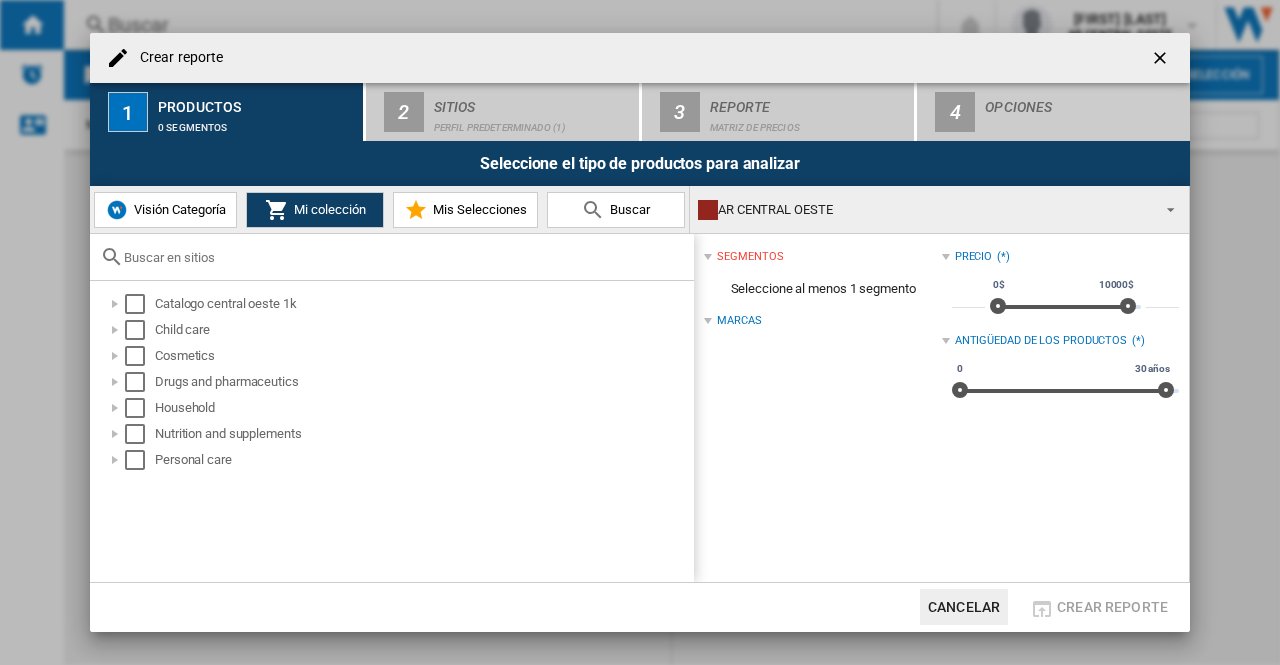 click at bounding box center (708, 210) 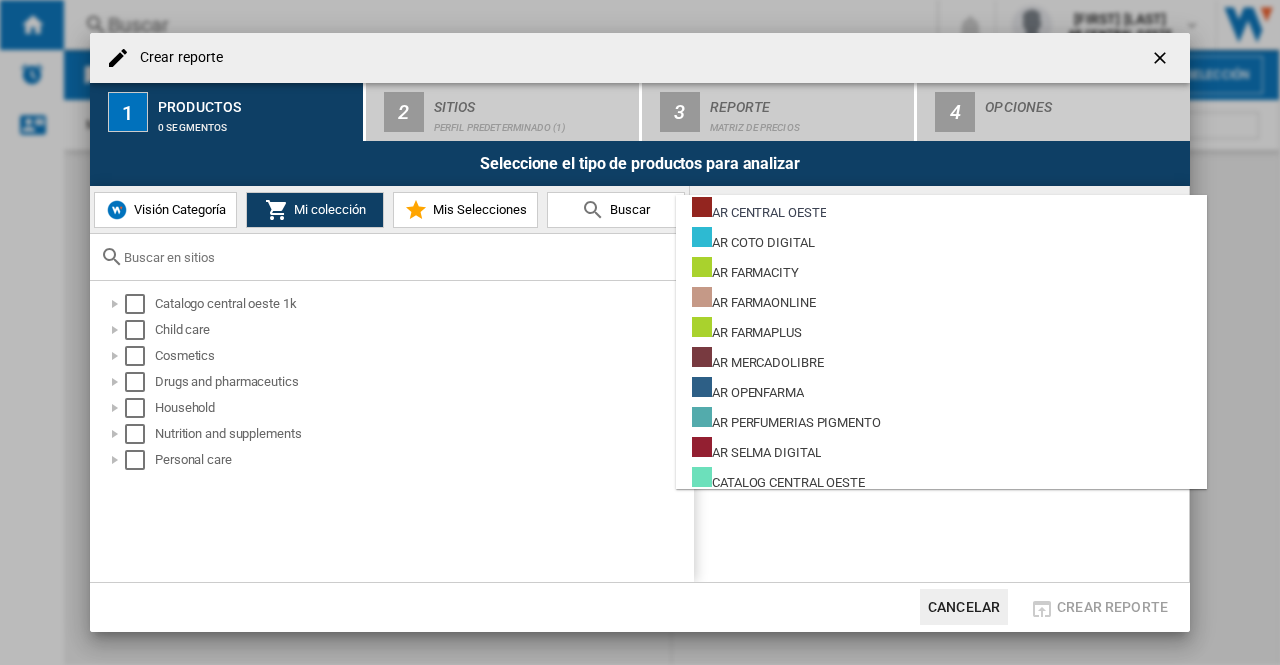 click at bounding box center (640, 332) 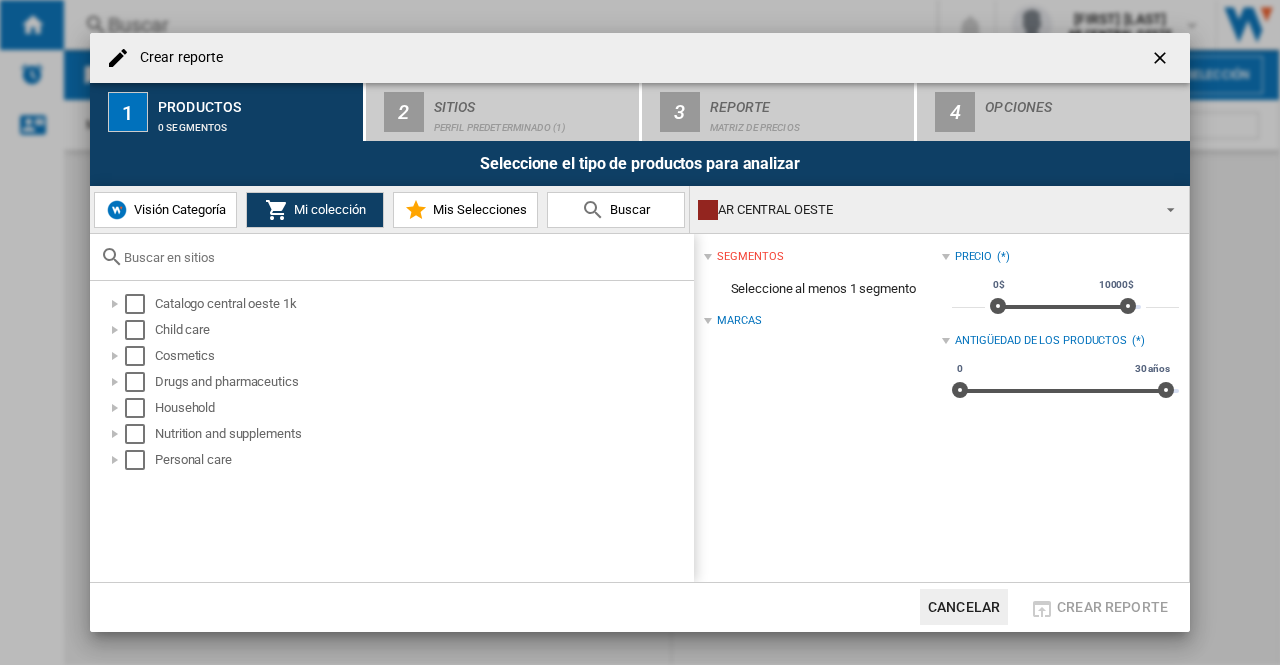 click on "Visión Categoría" at bounding box center [165, 210] 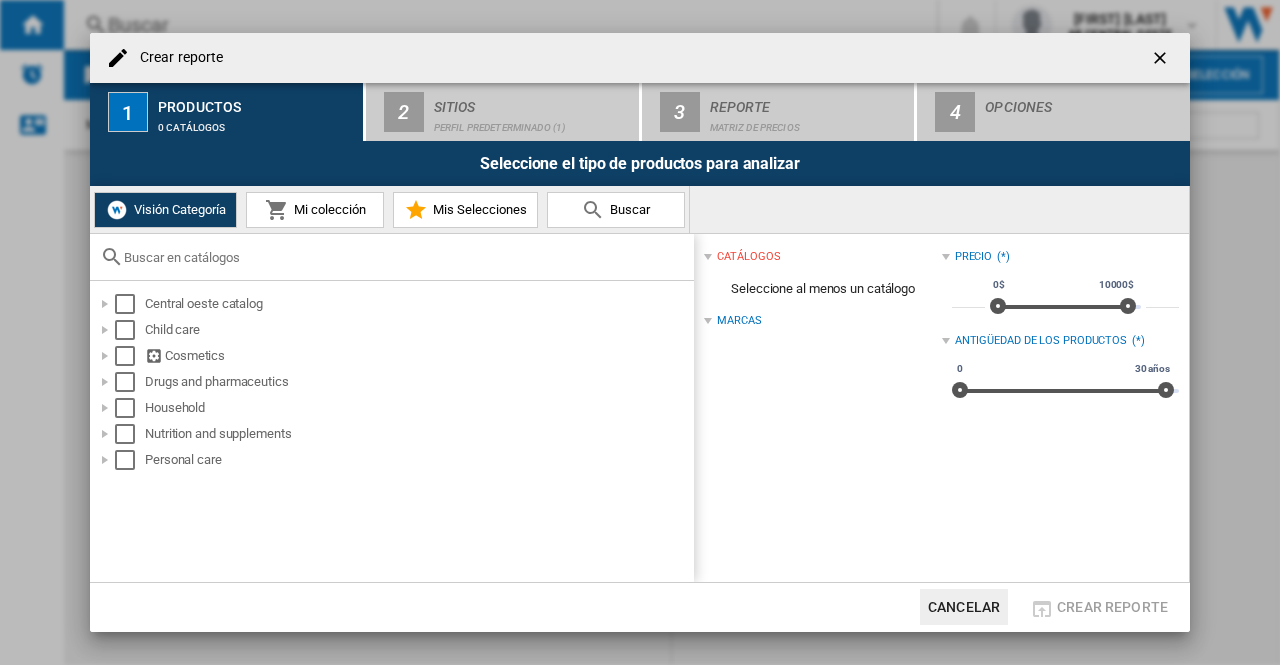 click at bounding box center [404, 257] 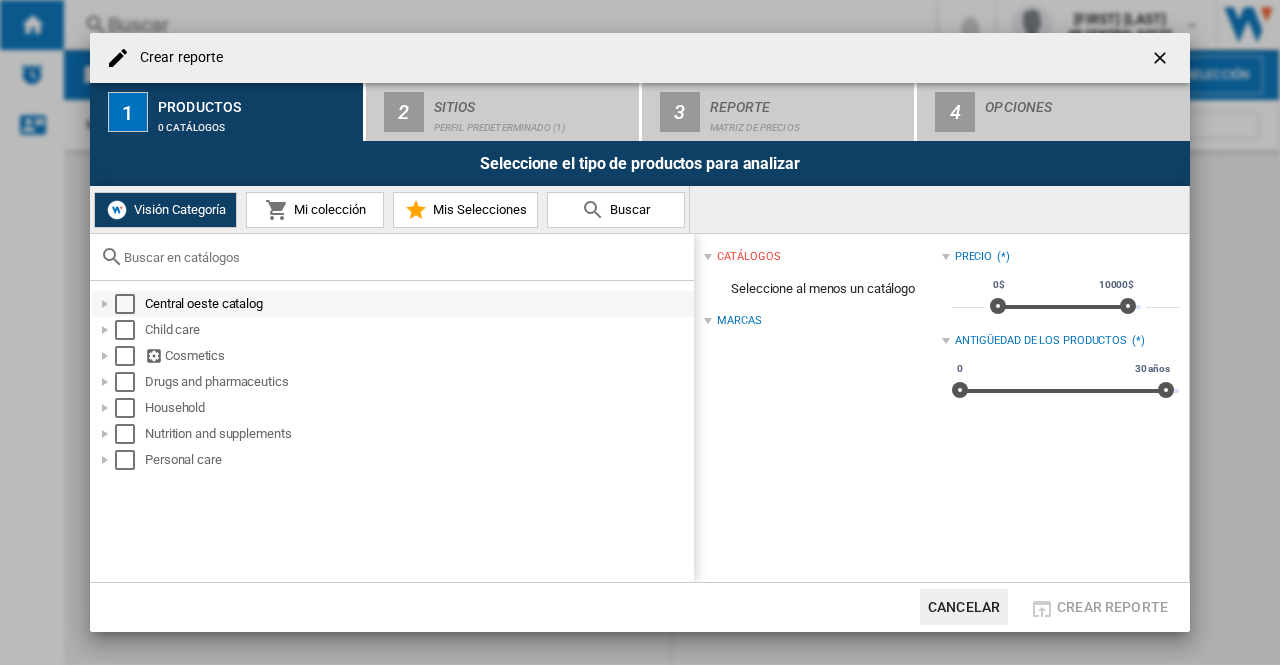 click at bounding box center [125, 304] 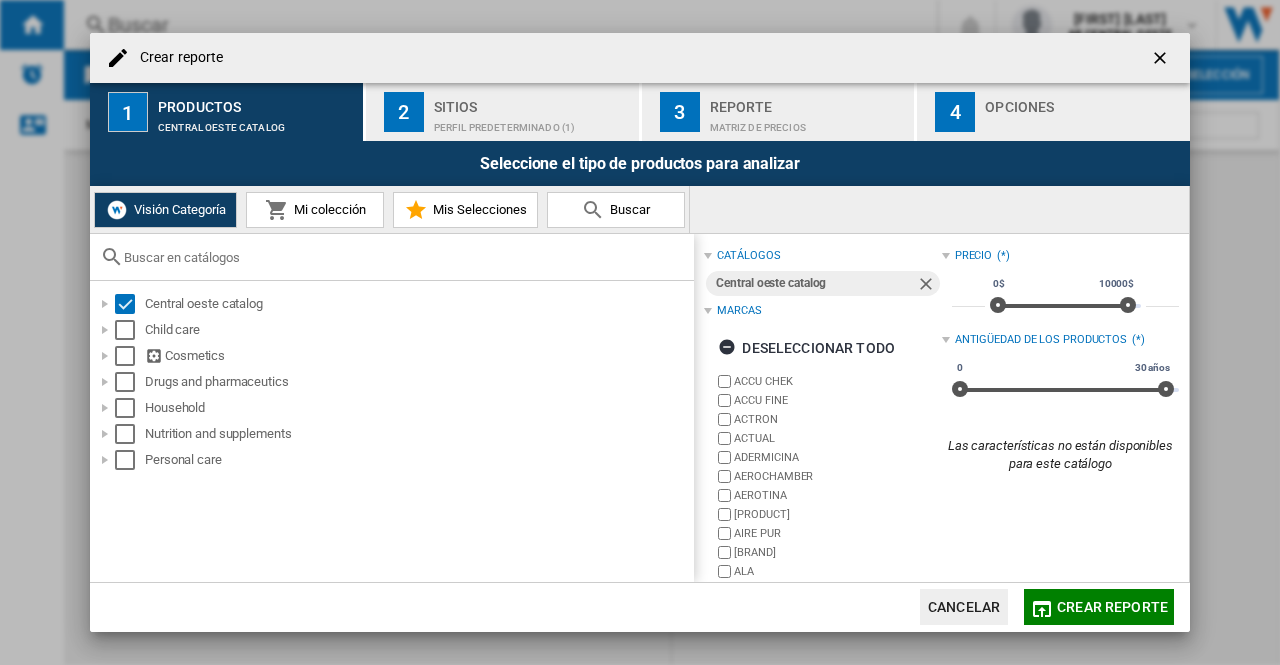 scroll, scrollTop: 0, scrollLeft: 0, axis: both 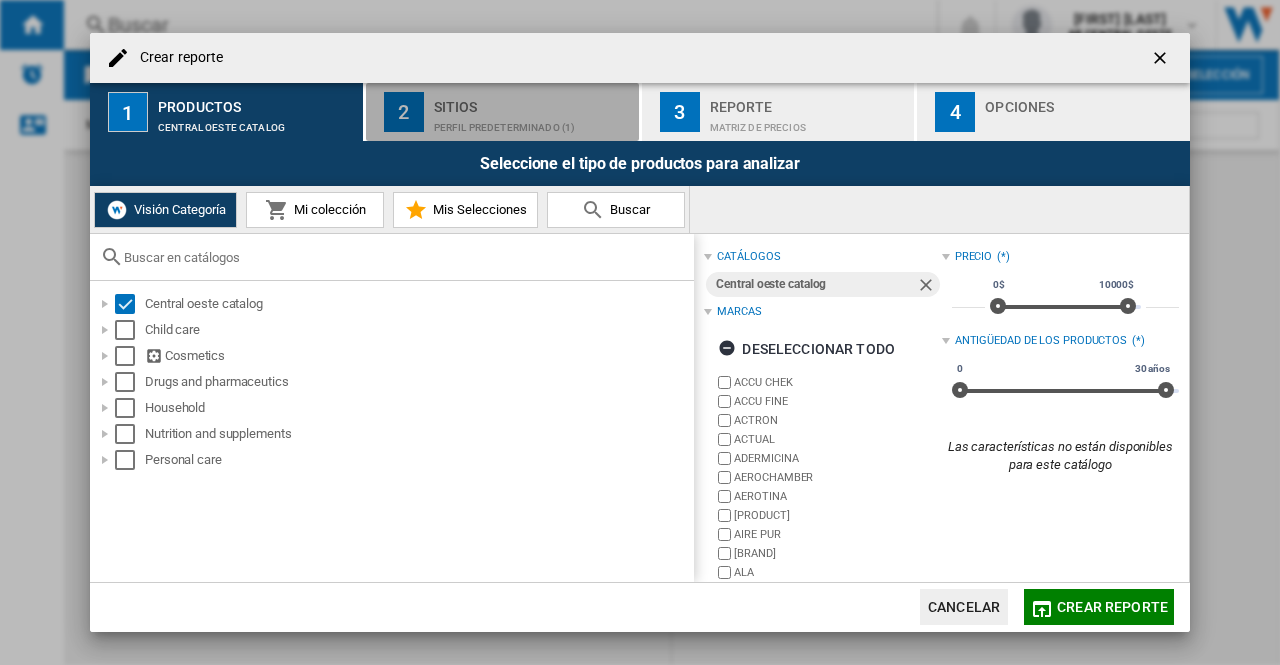 click on "2
Sitios
Perfil predeterminado (1)" at bounding box center [503, 112] 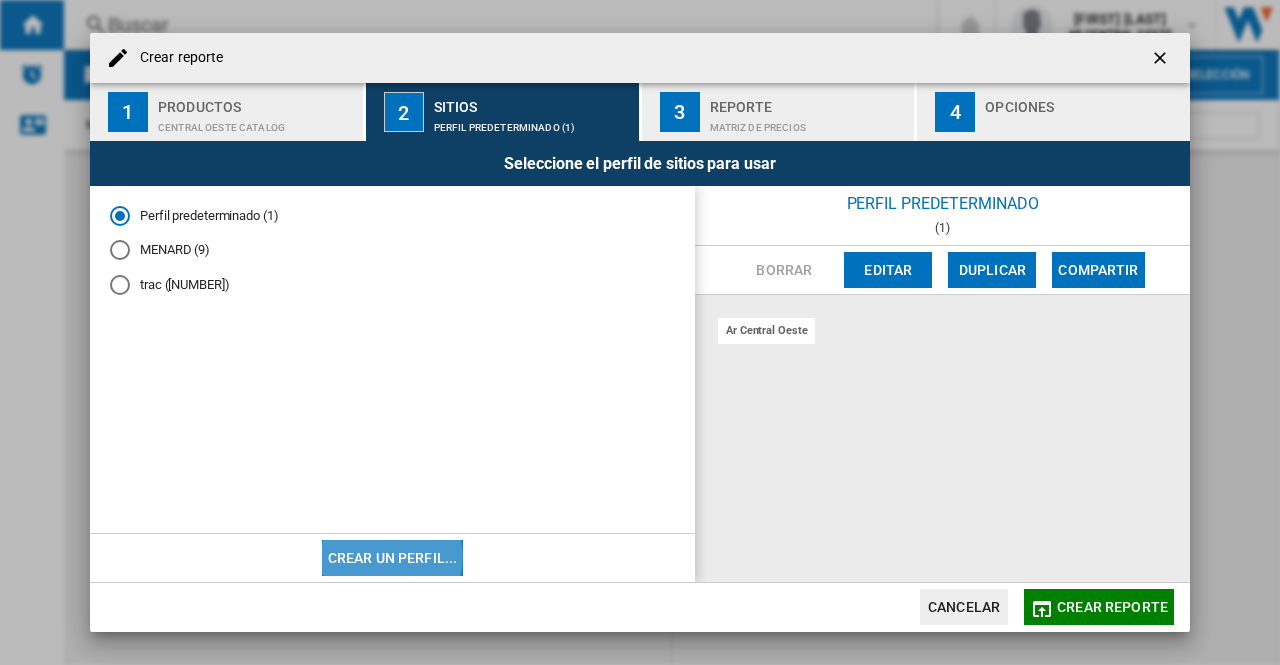 click on "Crear un perfil..." at bounding box center (393, 558) 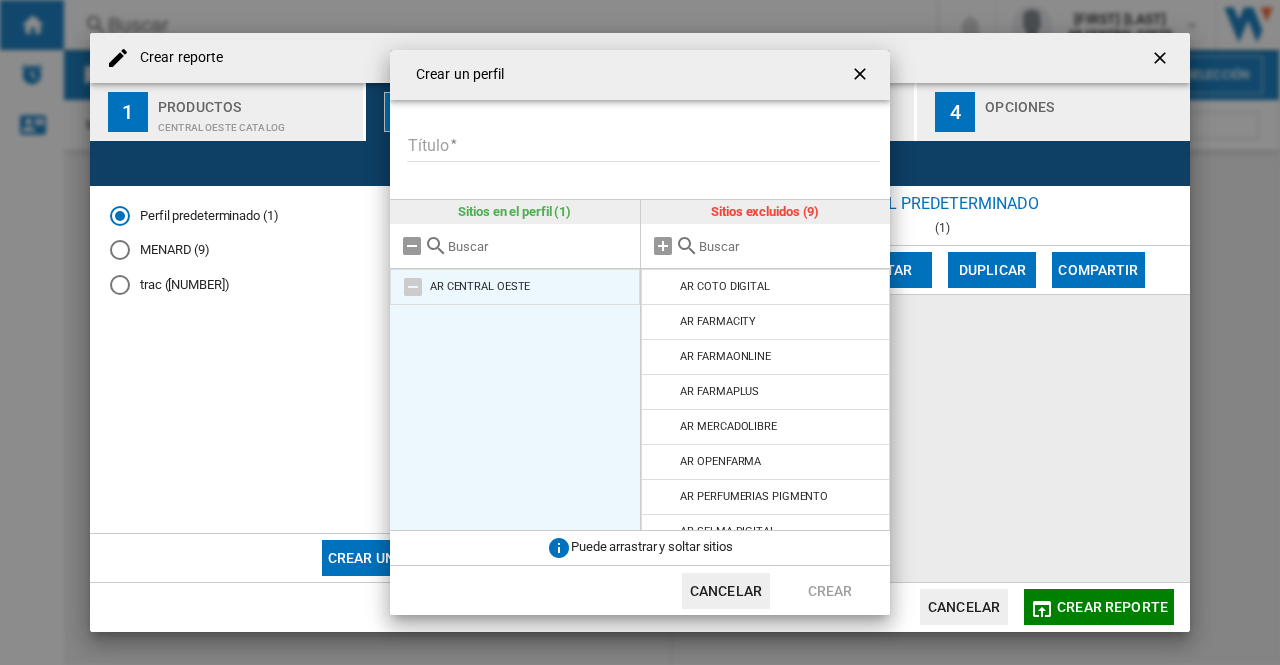 click on "AR CENTRAL OESTE" at bounding box center (480, 286) 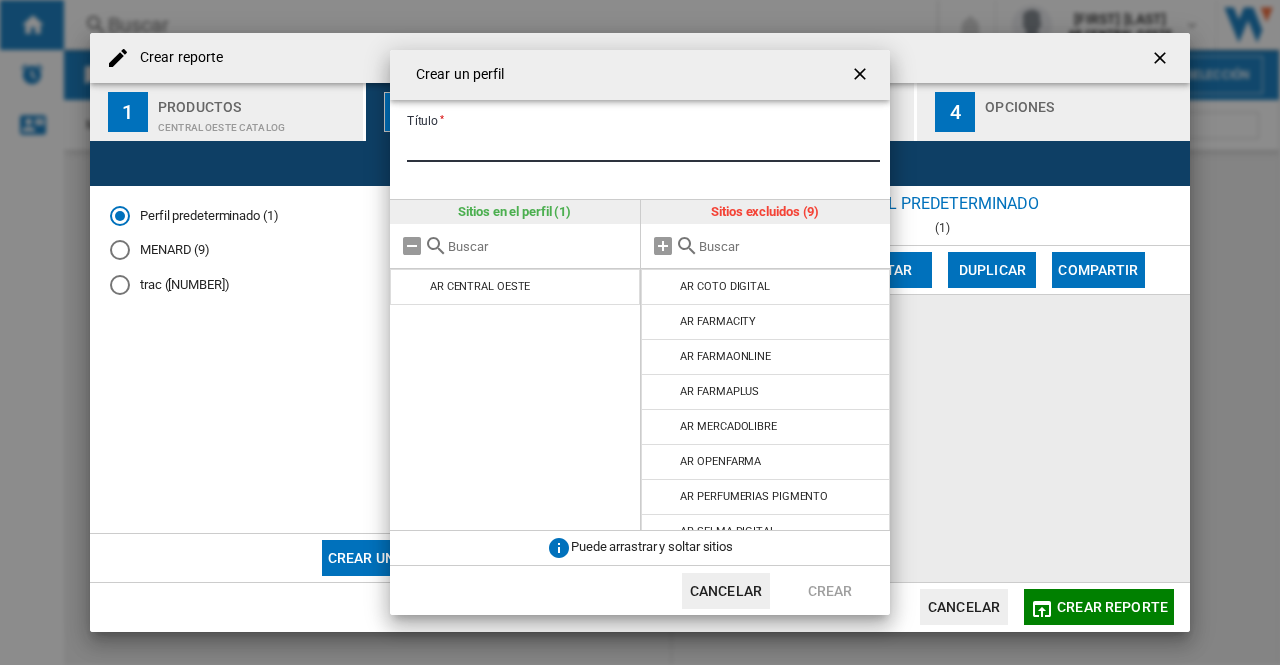 click on "Título" at bounding box center (643, 147) 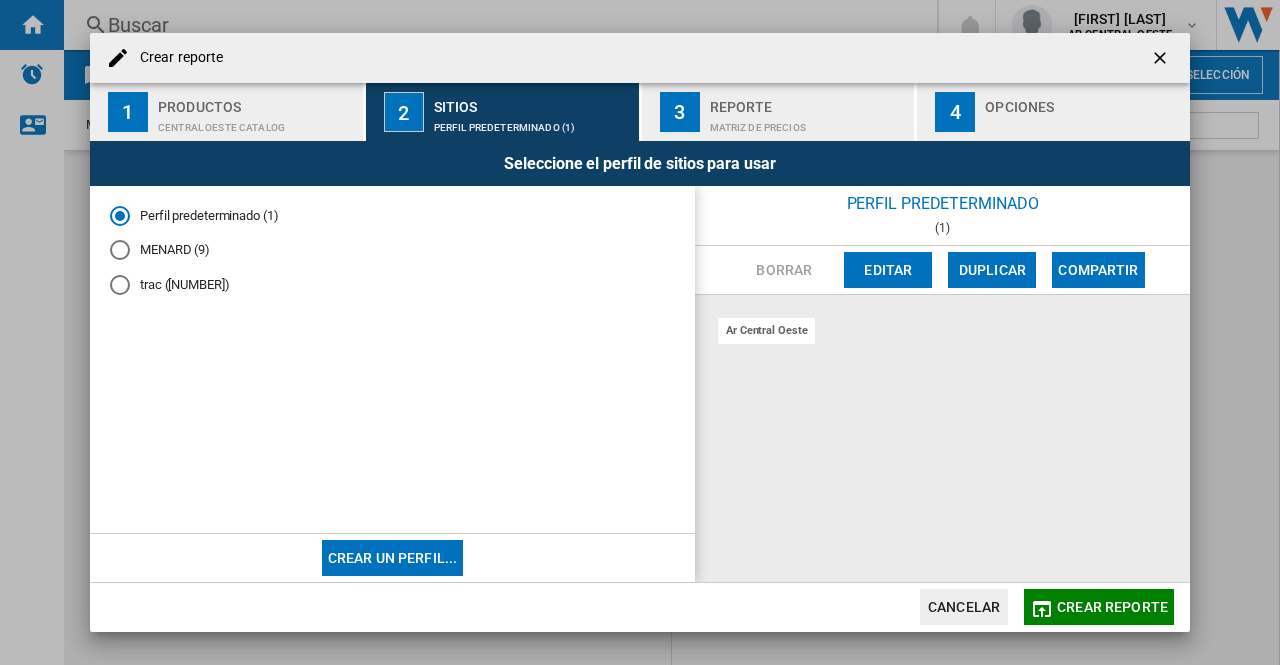 click at bounding box center (120, 250) 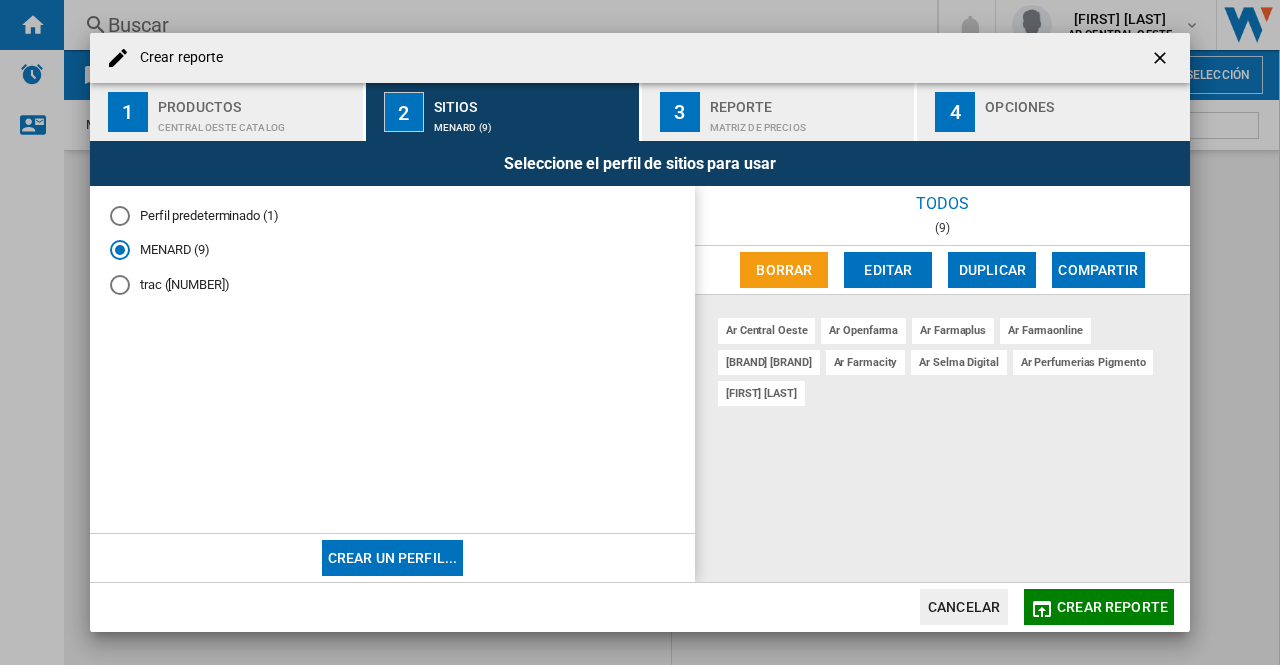 click on "Perfil predeterminado (1)" at bounding box center (392, 215) 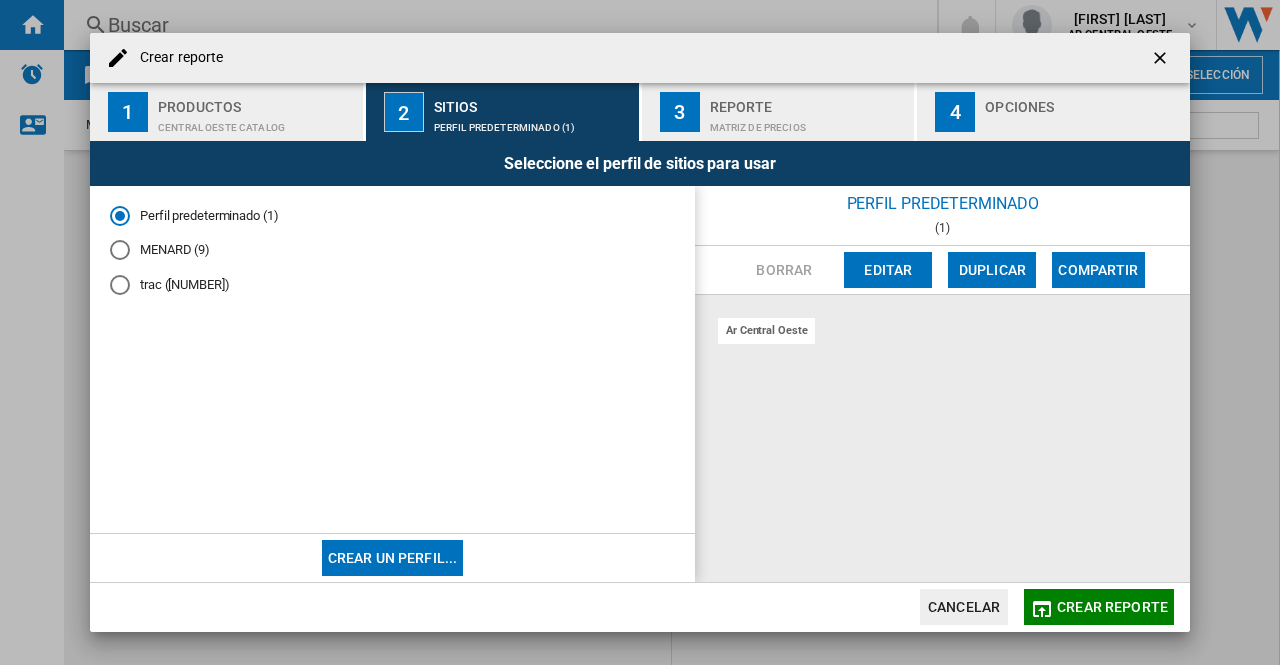 click on "Matriz de precios" at bounding box center [808, 122] 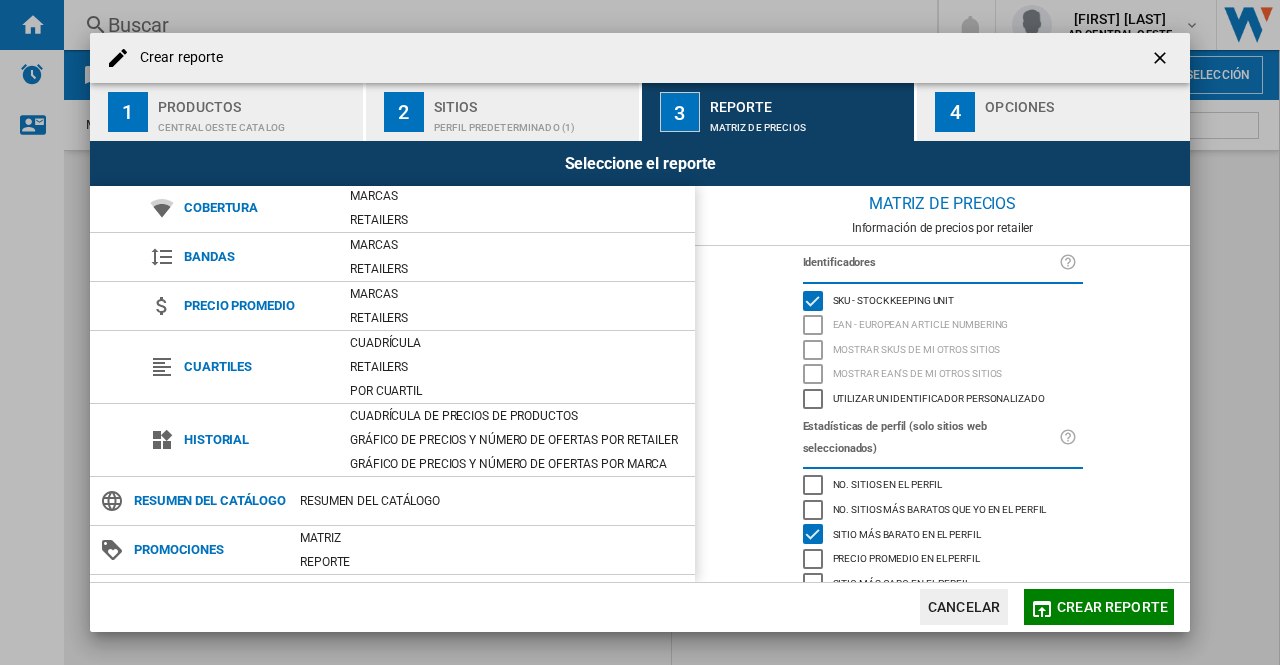 scroll, scrollTop: 166, scrollLeft: 0, axis: vertical 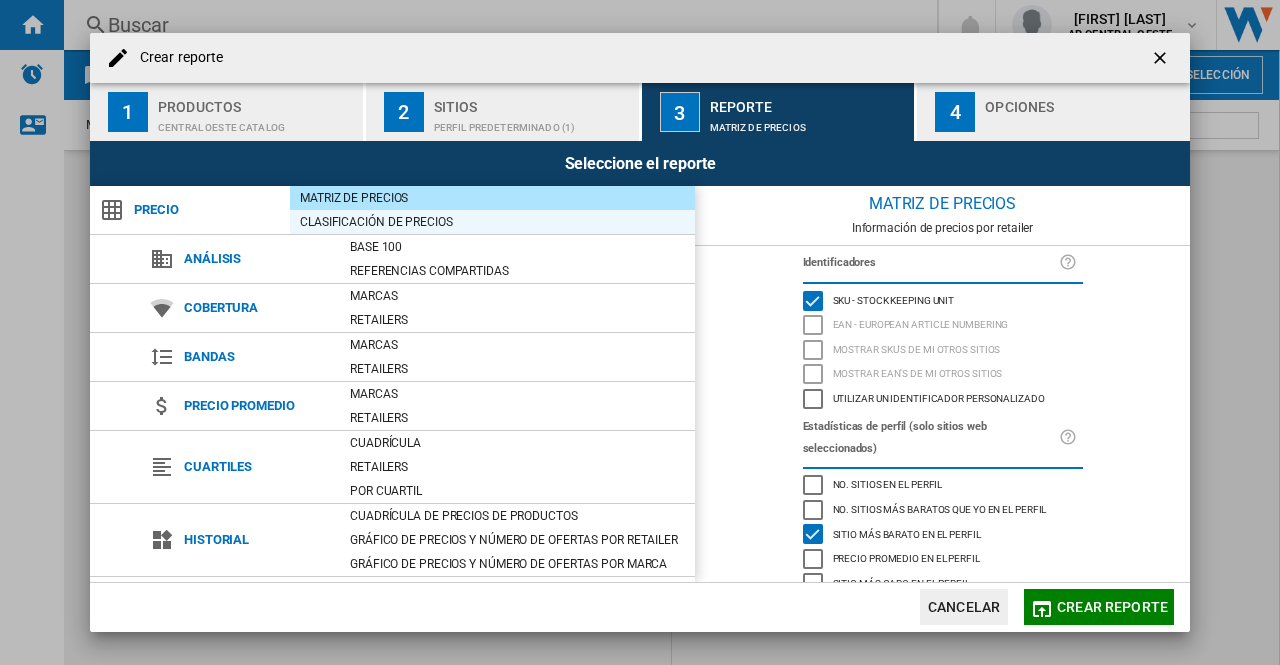 click on "Clasificación de precios" at bounding box center (492, 222) 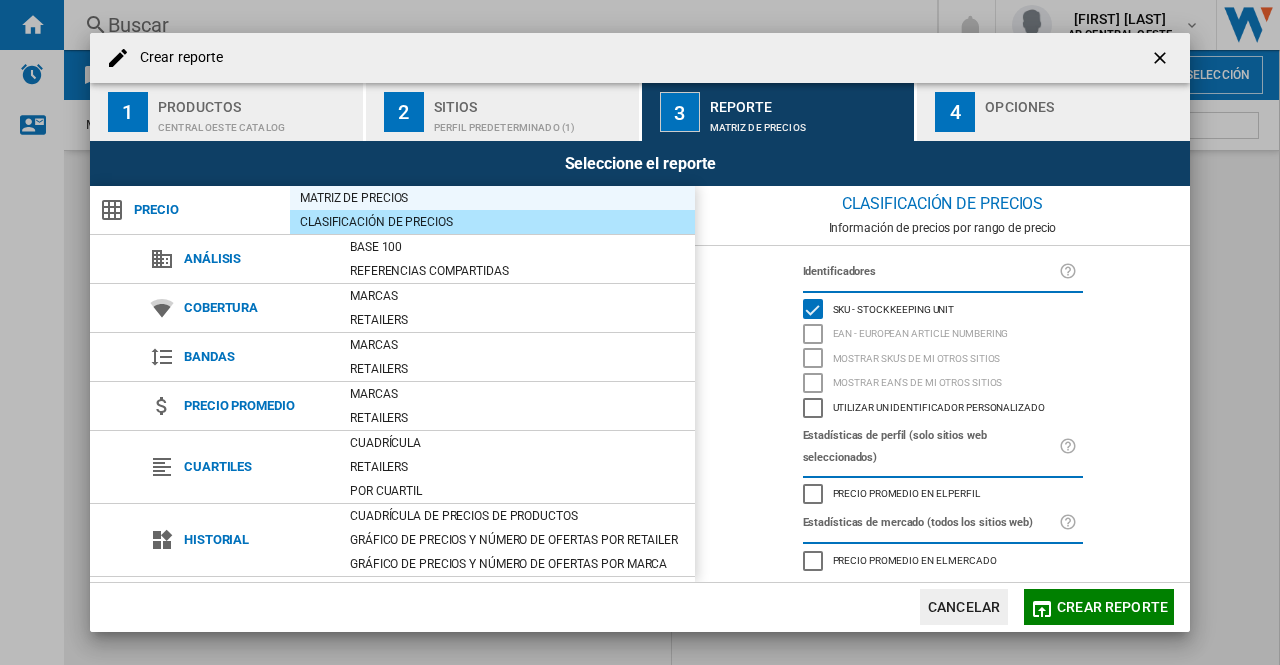 click on "Matriz de precios" at bounding box center (492, 198) 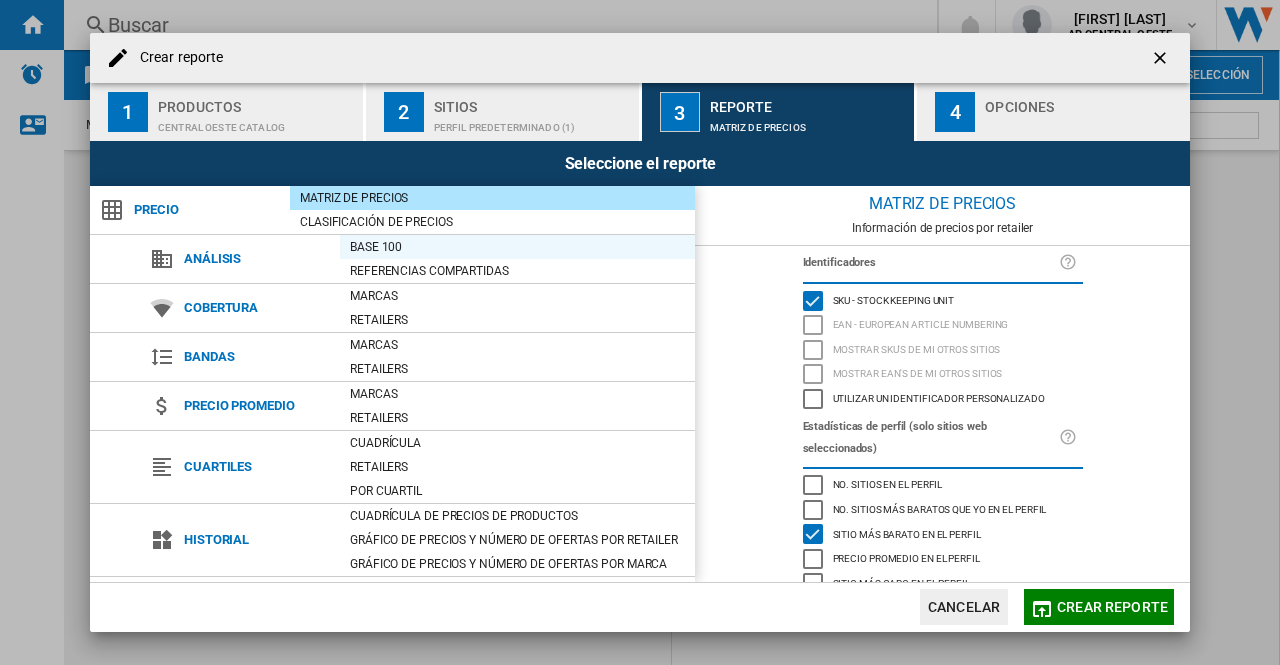 click on "Base 100" at bounding box center (517, 247) 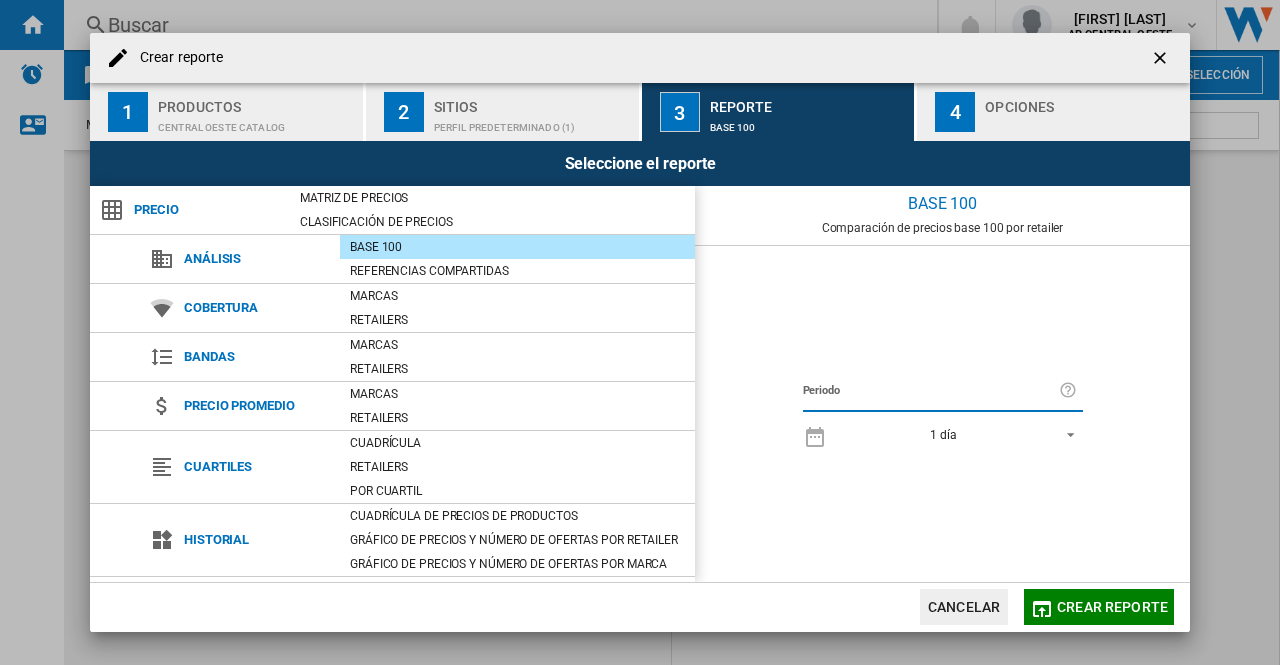 click at bounding box center (1162, 60) 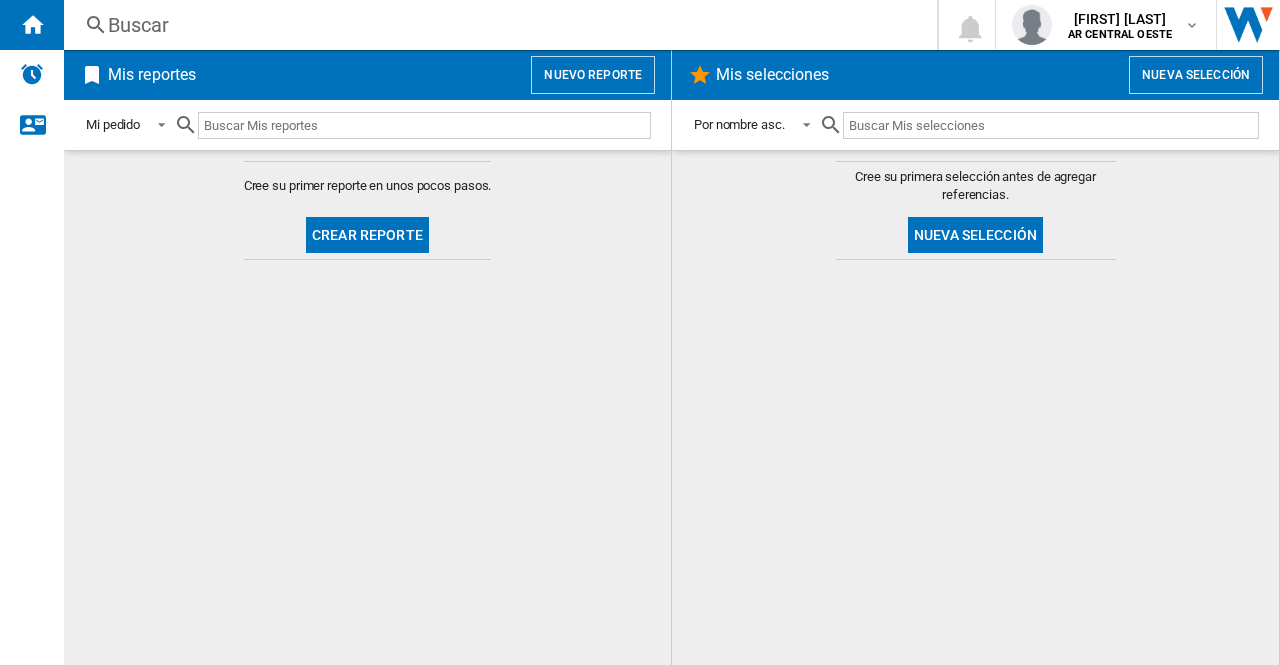 click on "Mis selecciones" at bounding box center (773, 75) 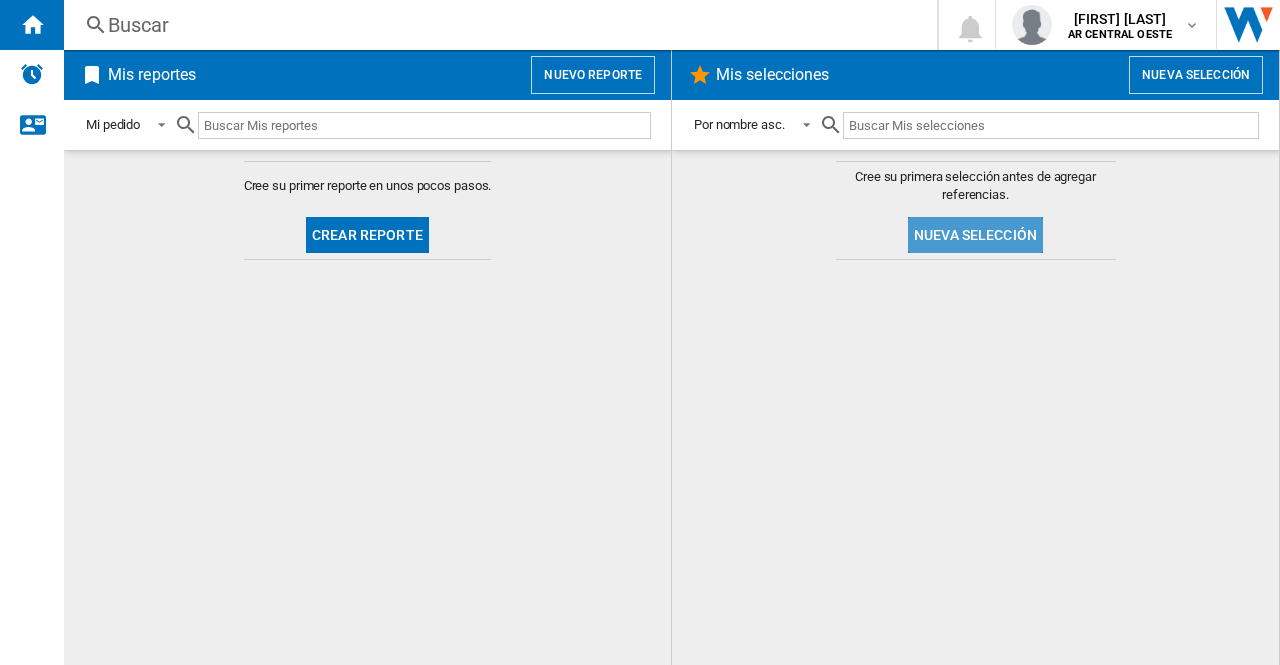 click on "Nueva selección" 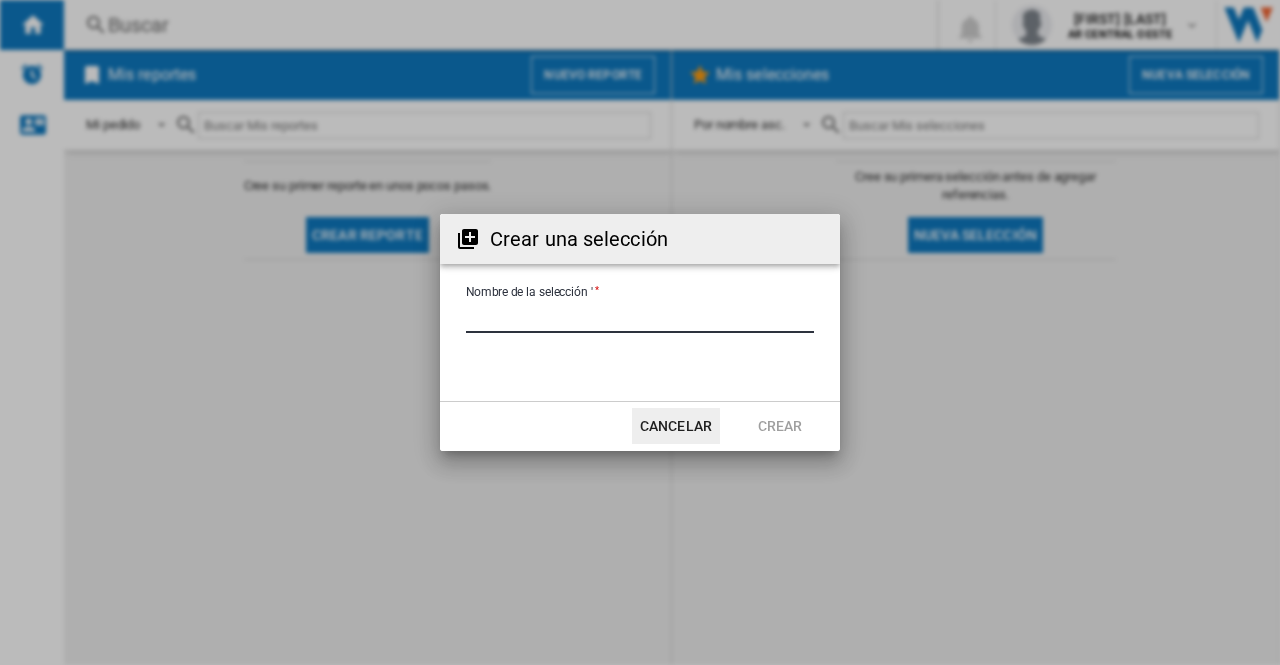 click on "Nombre de la selección '" at bounding box center (640, 318) 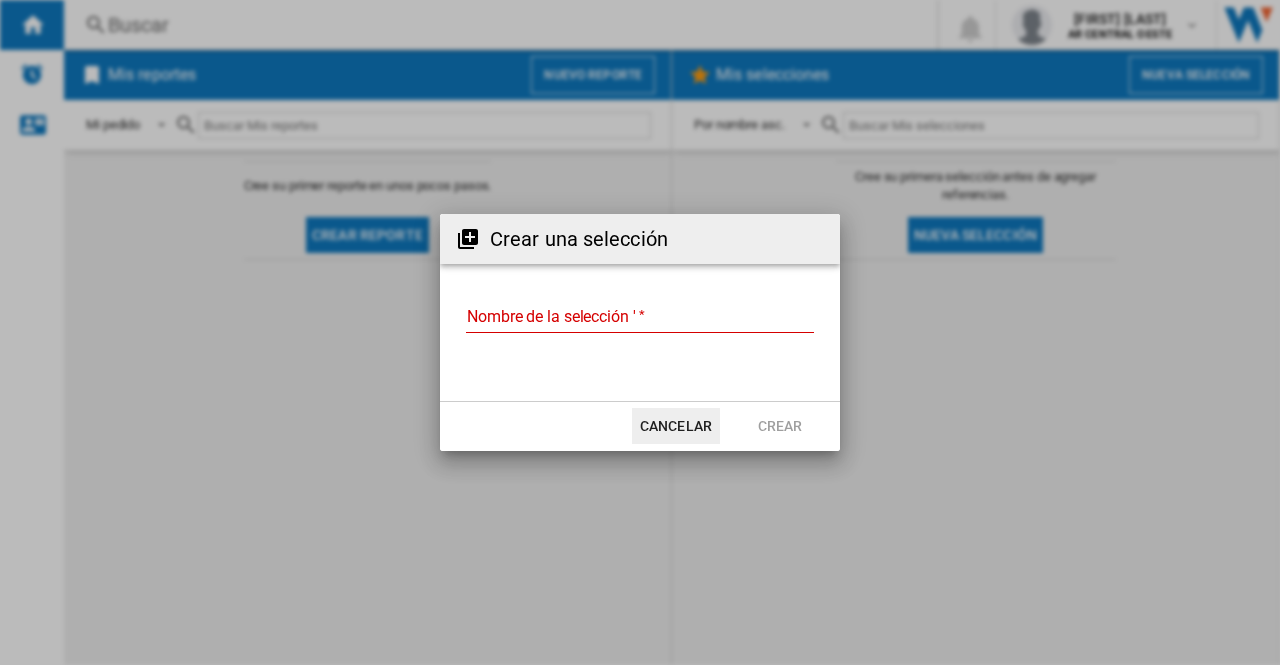 click on "Crear una selección Nombre de la selección Cancelar Crear" at bounding box center [640, 332] 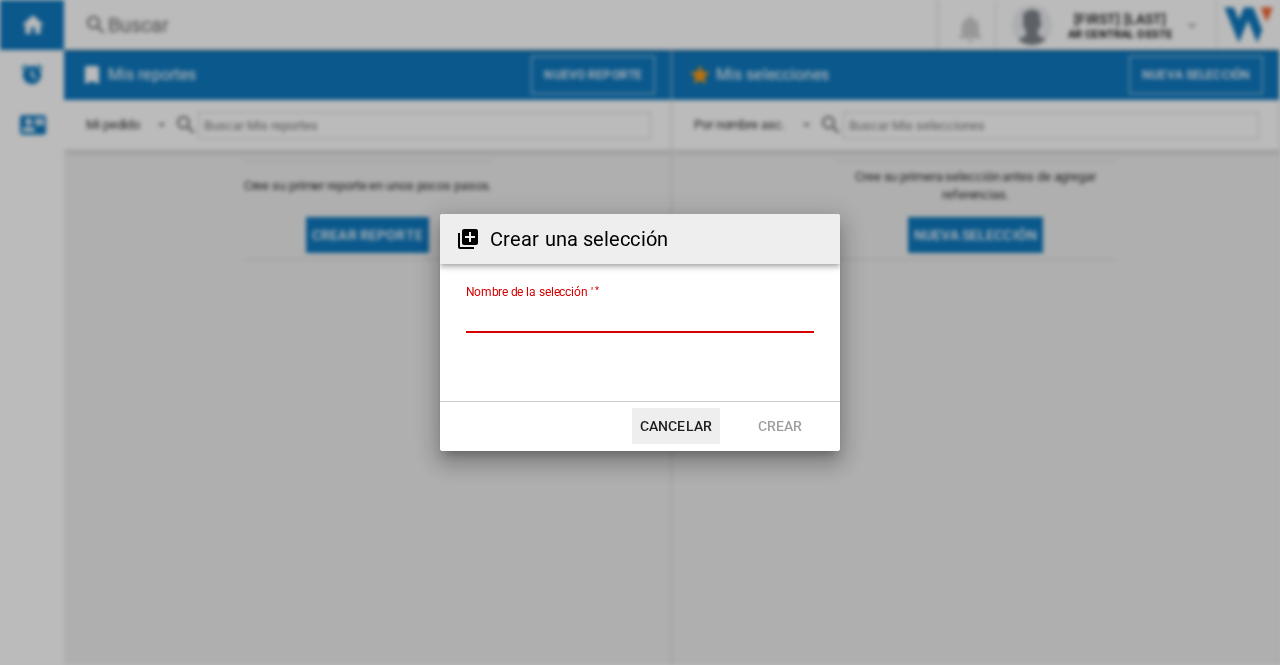 click on "Nombre de la selección '" at bounding box center (640, 318) 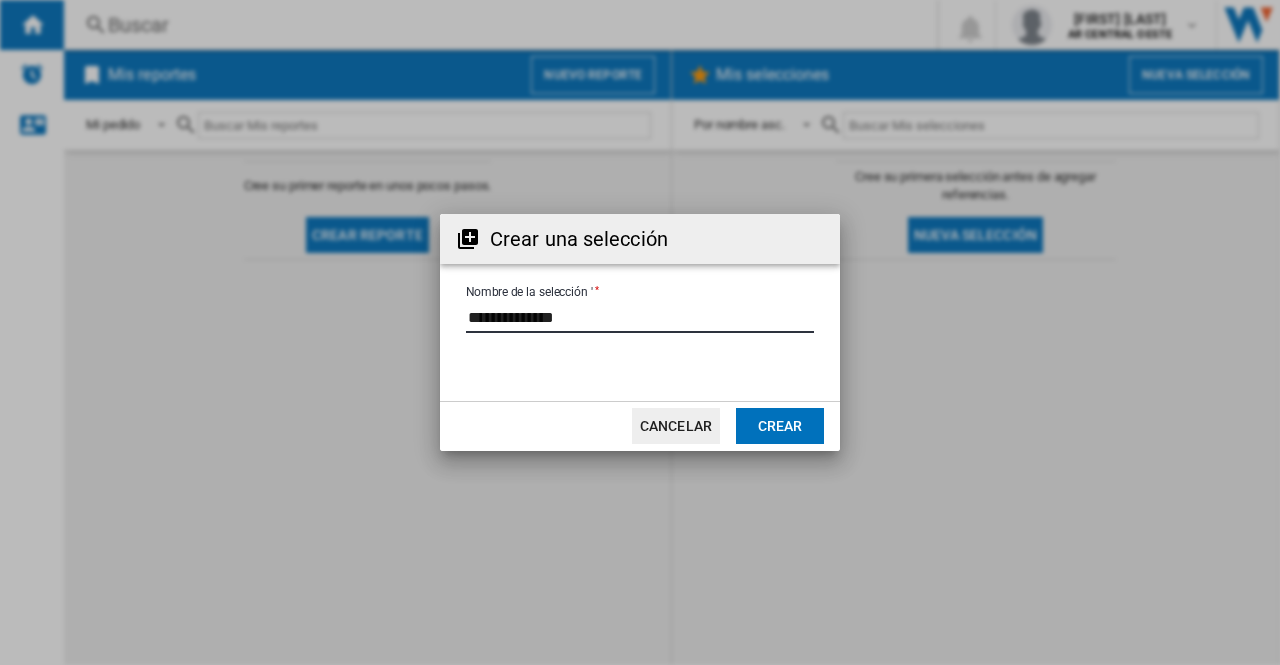type on "**********" 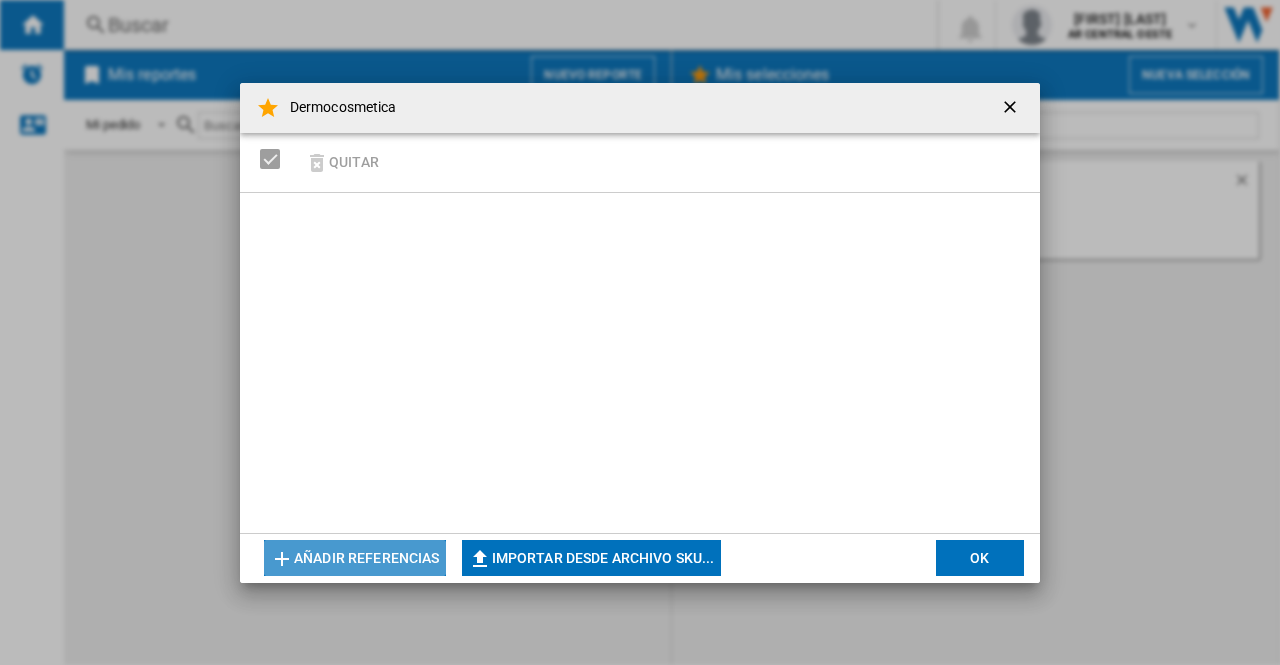 click on "Añadir referencias" 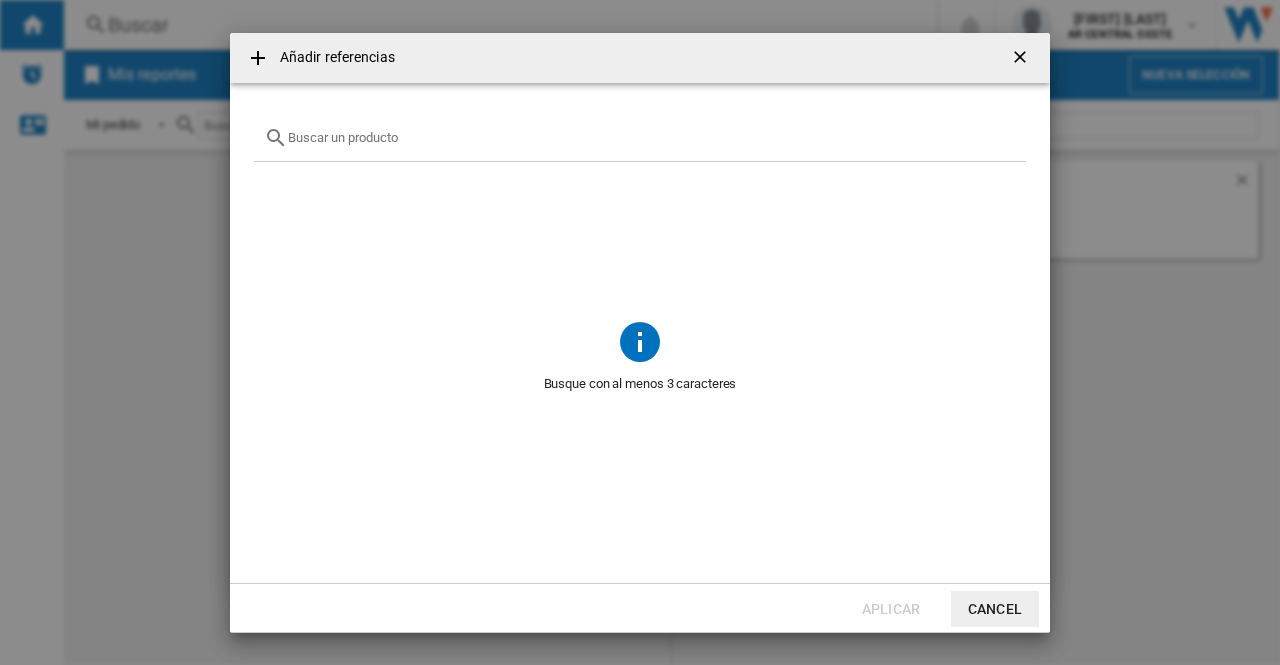 click 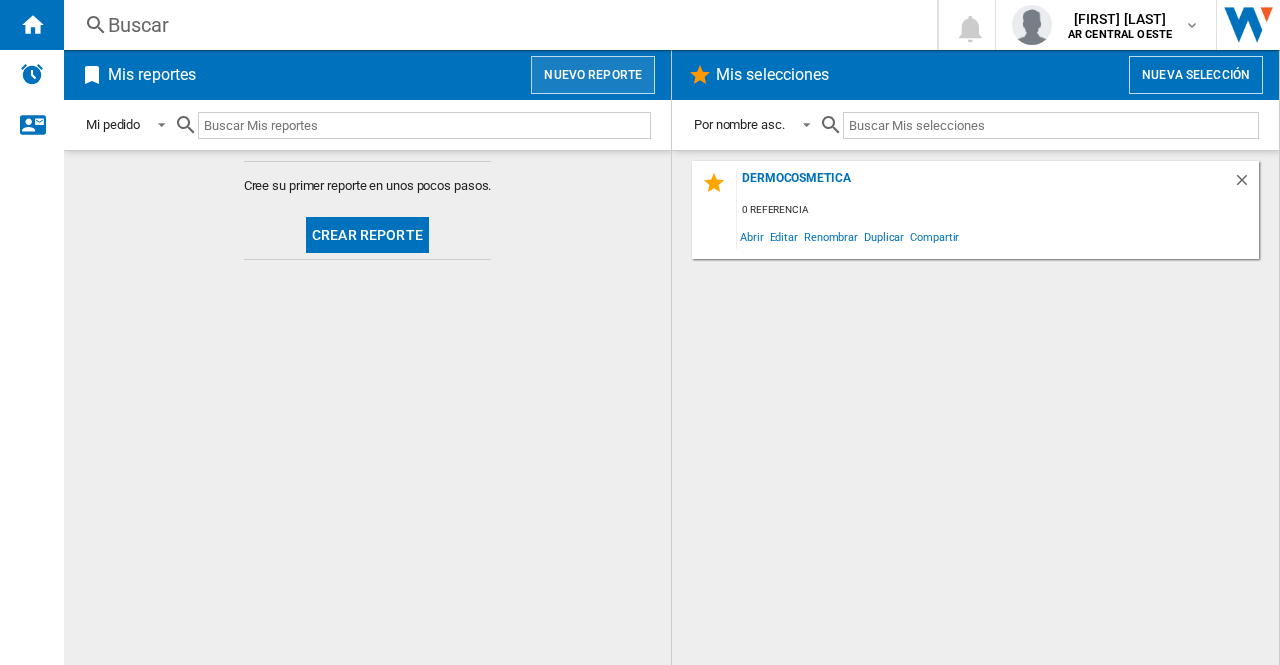 click on "Nuevo reporte" at bounding box center (593, 75) 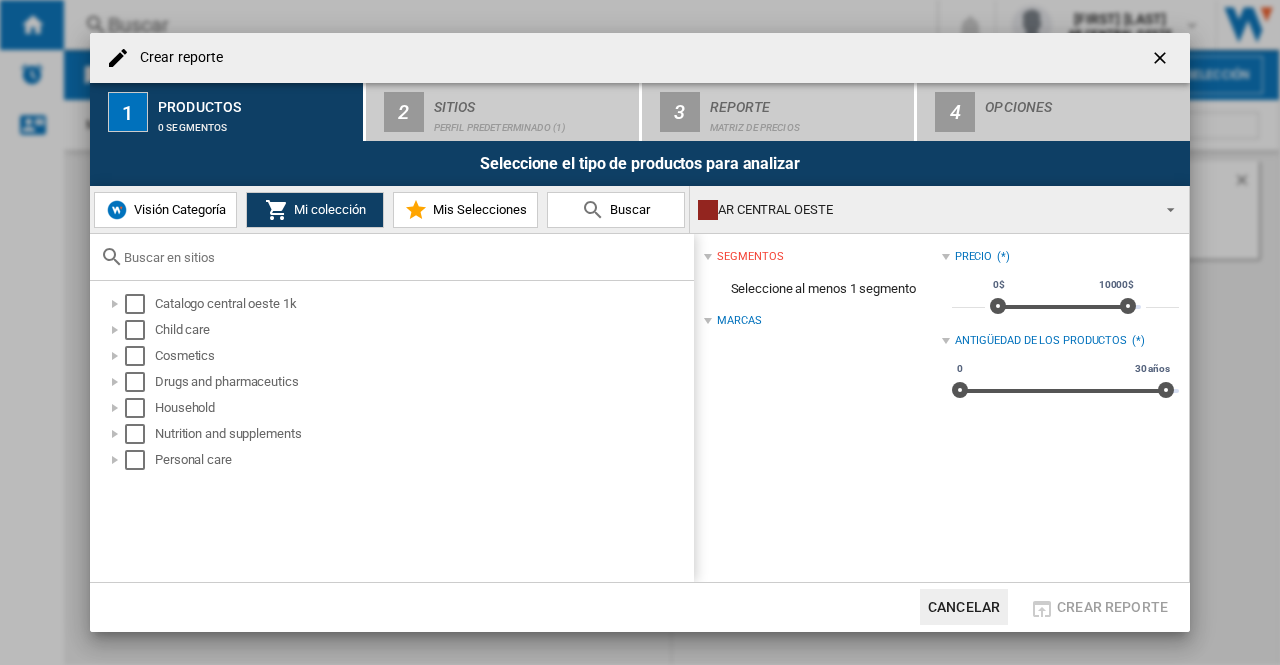 click on "Buscar" at bounding box center (627, 209) 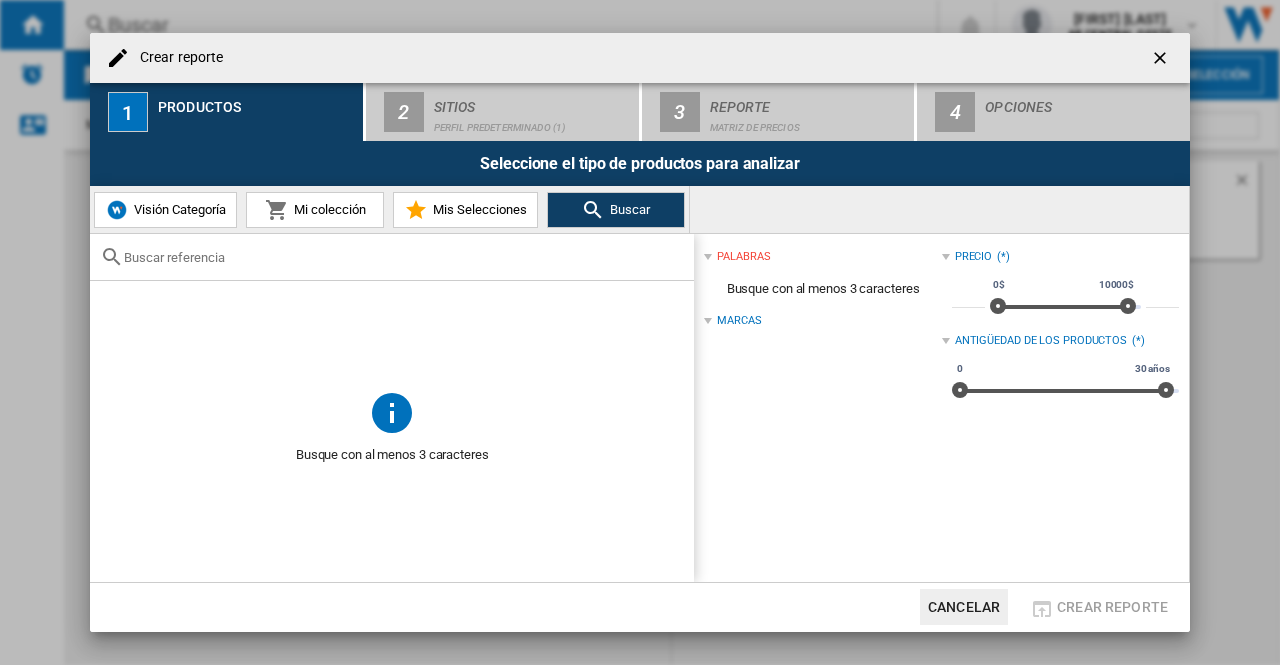 click at bounding box center (392, 257) 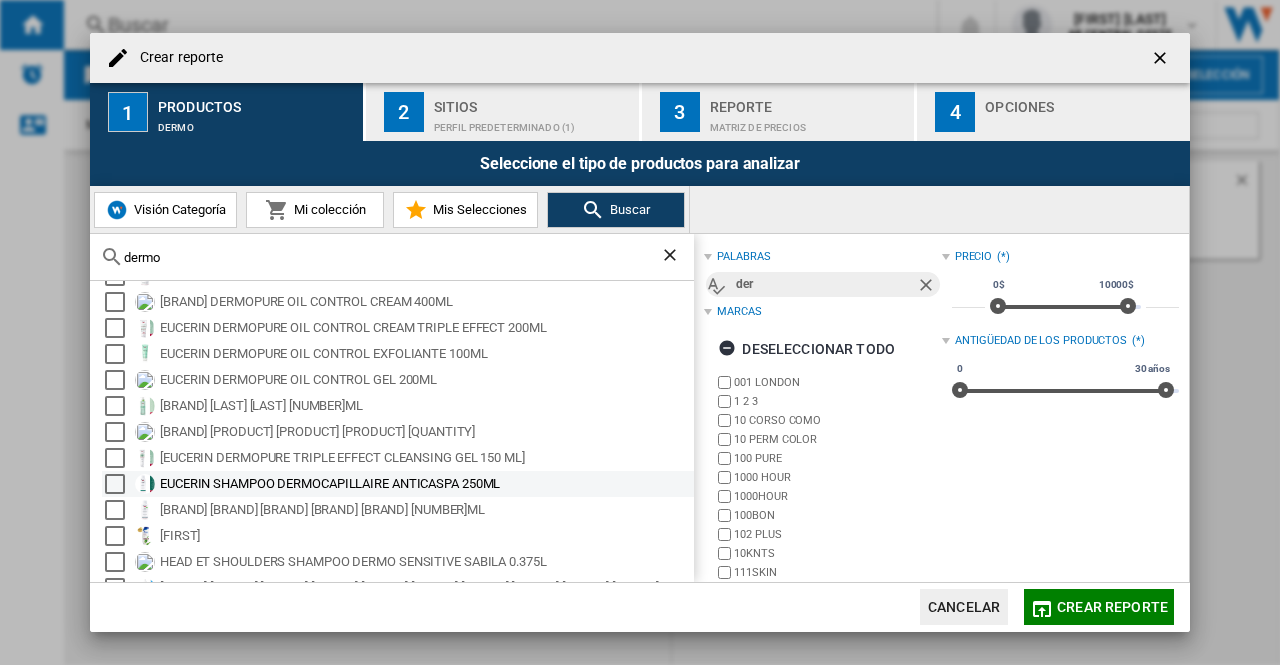 scroll, scrollTop: 228, scrollLeft: 0, axis: vertical 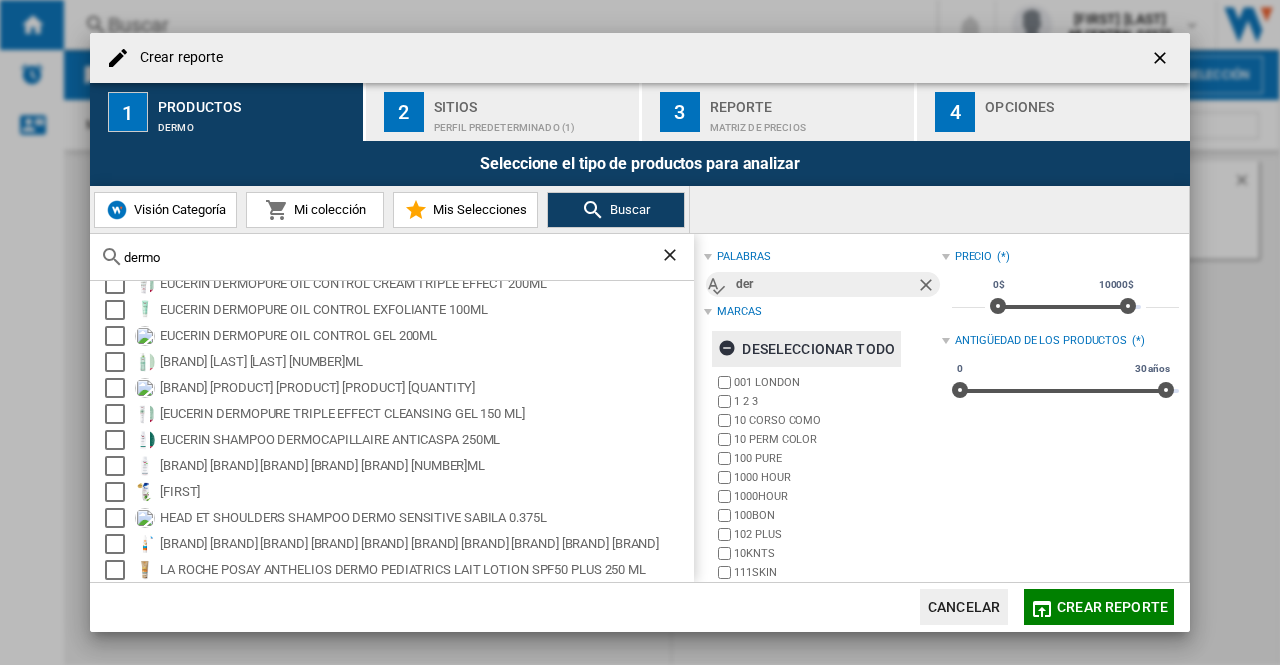 type on "dermo" 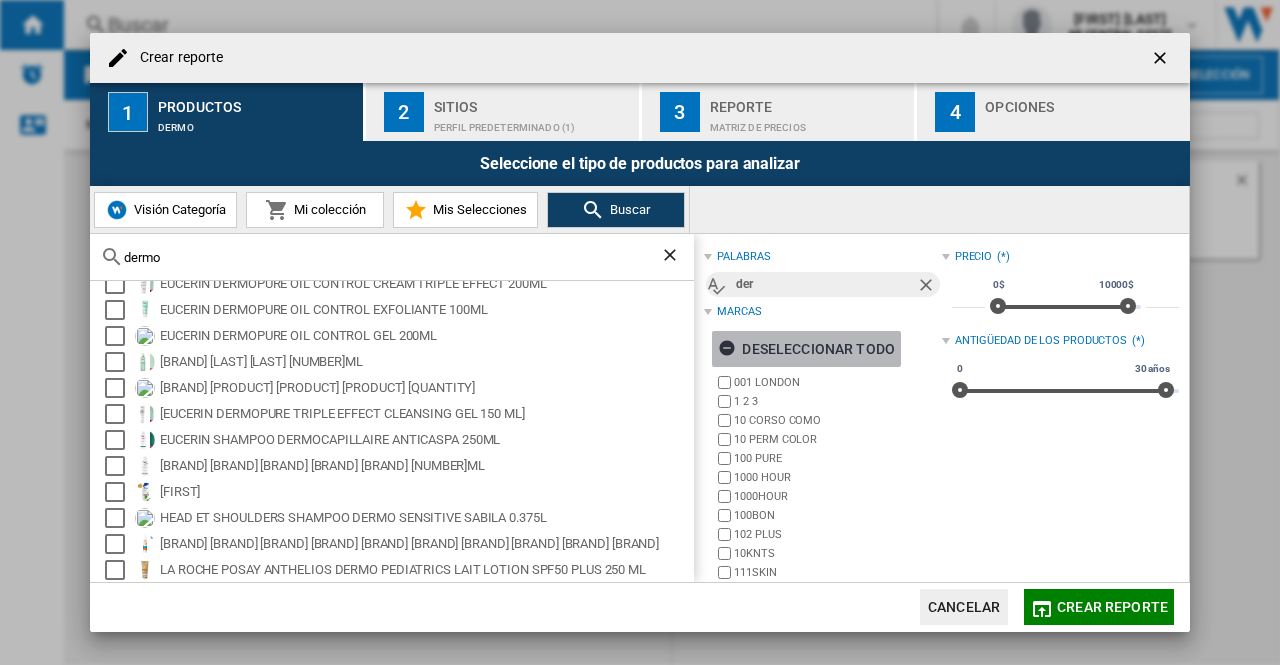 click at bounding box center (730, 351) 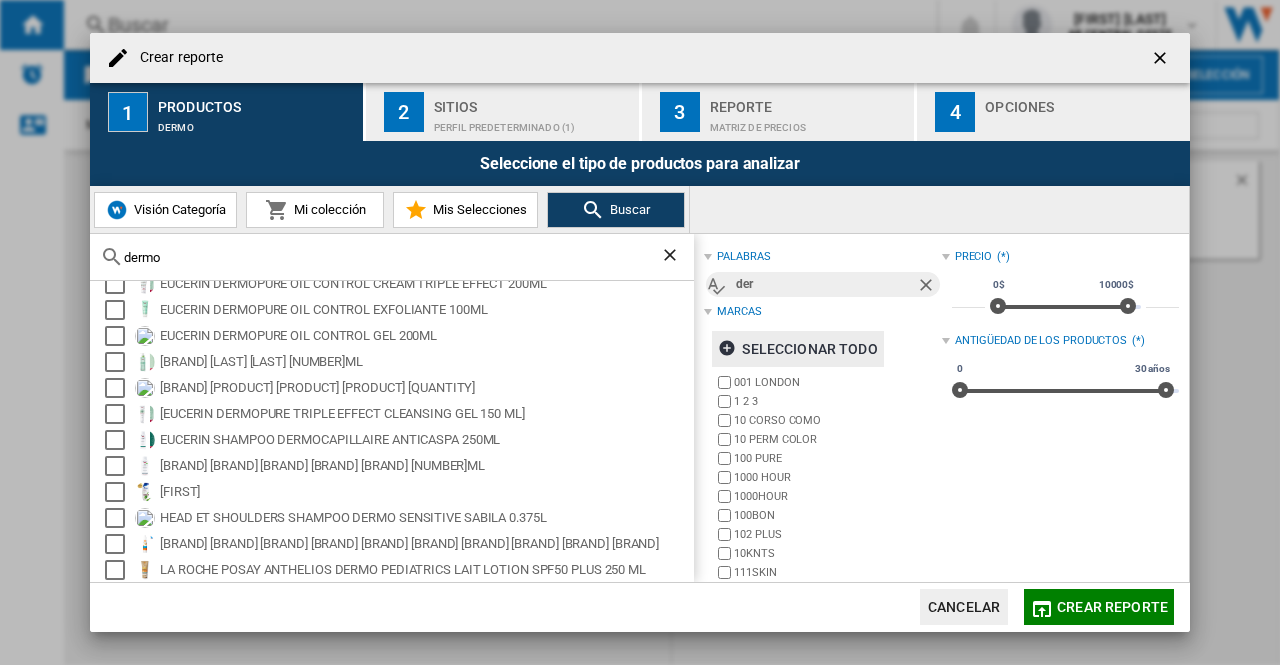 scroll, scrollTop: 119, scrollLeft: 0, axis: vertical 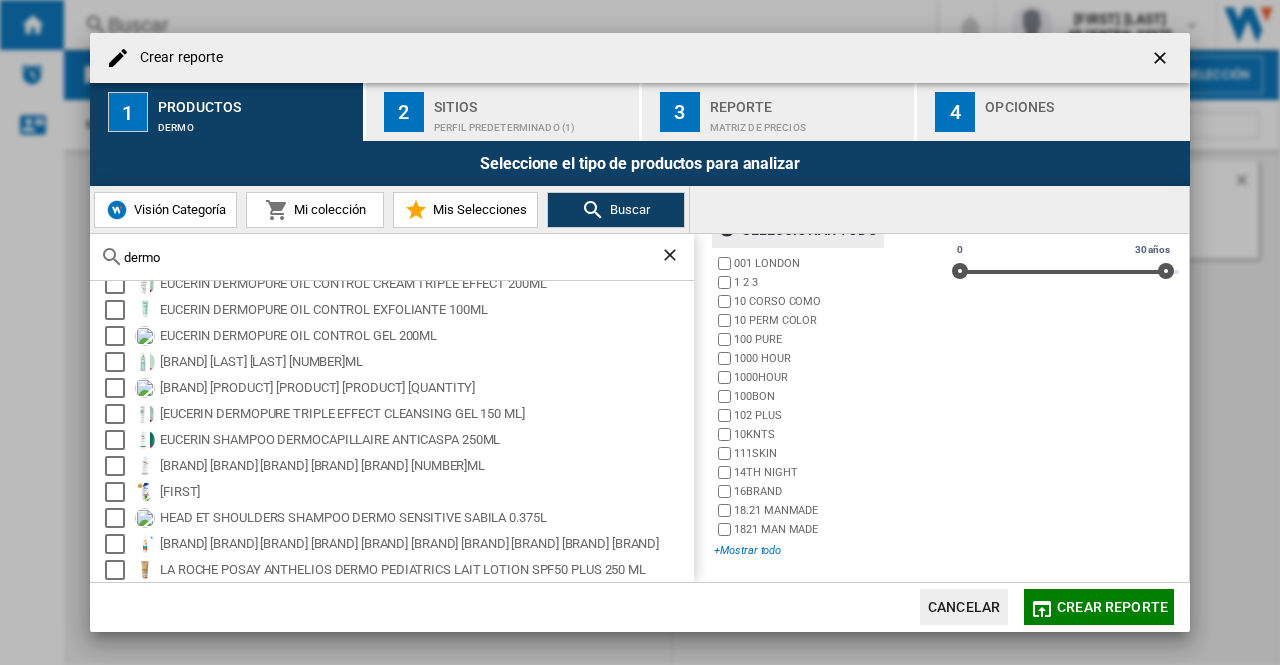 click on "+Mostrar todo" at bounding box center [827, 550] 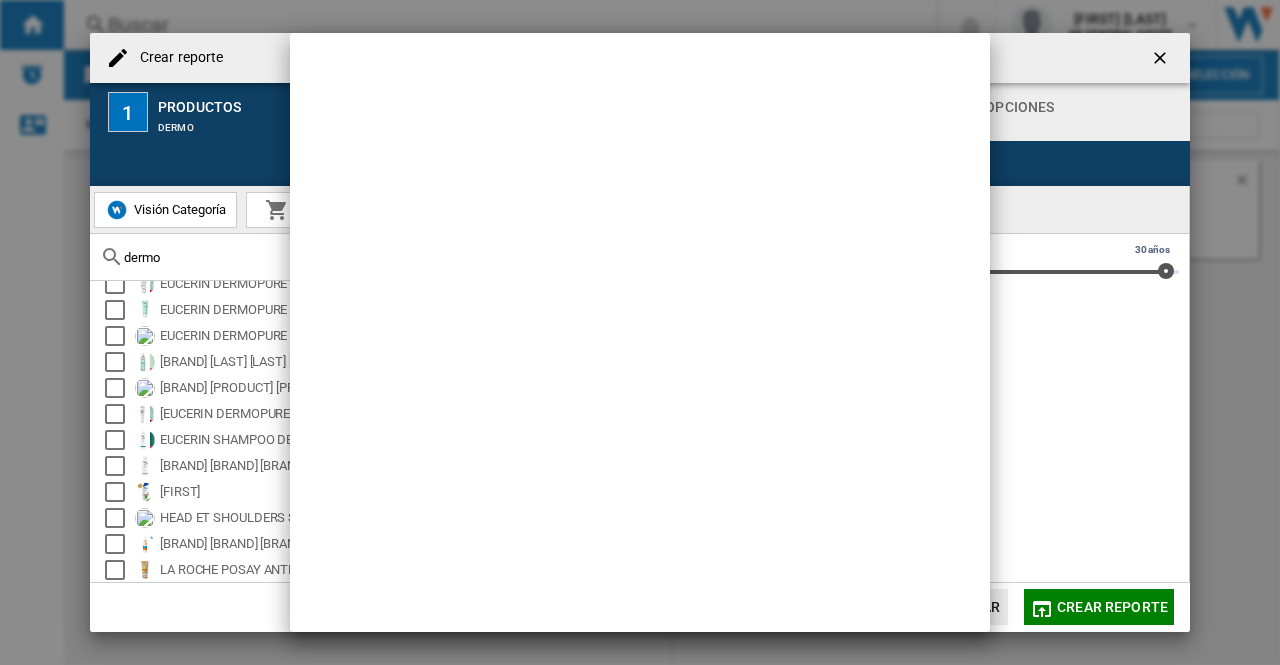 click at bounding box center (640, 332) 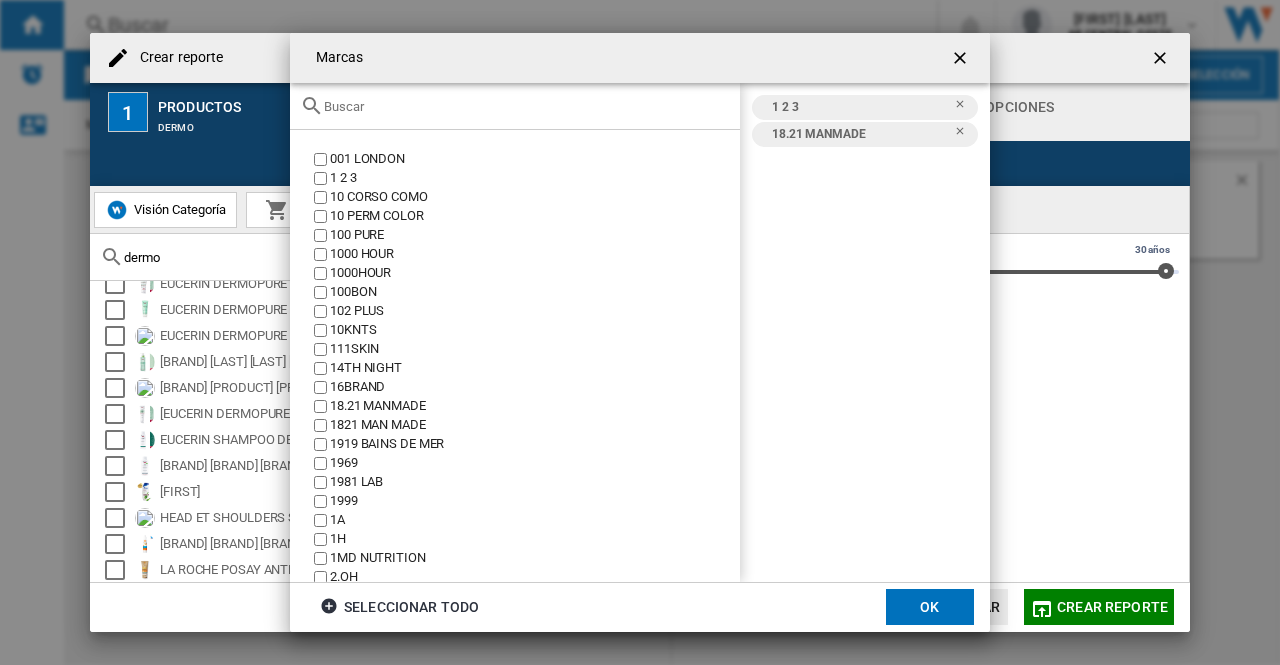 click 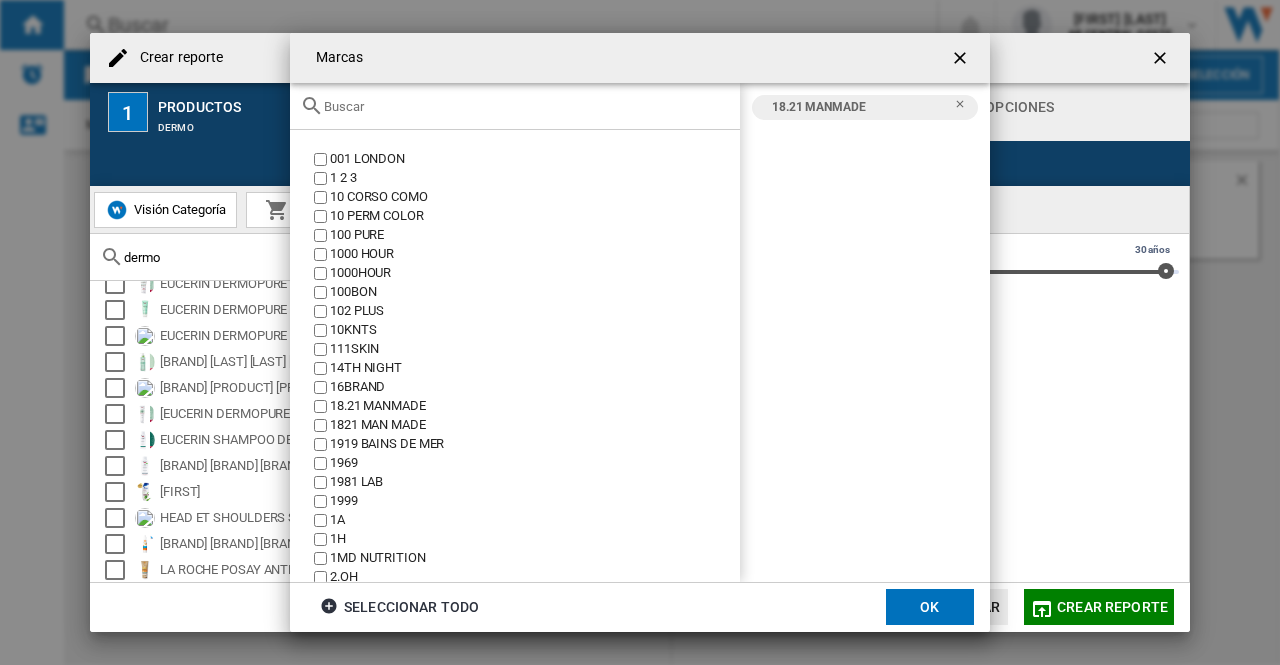 click 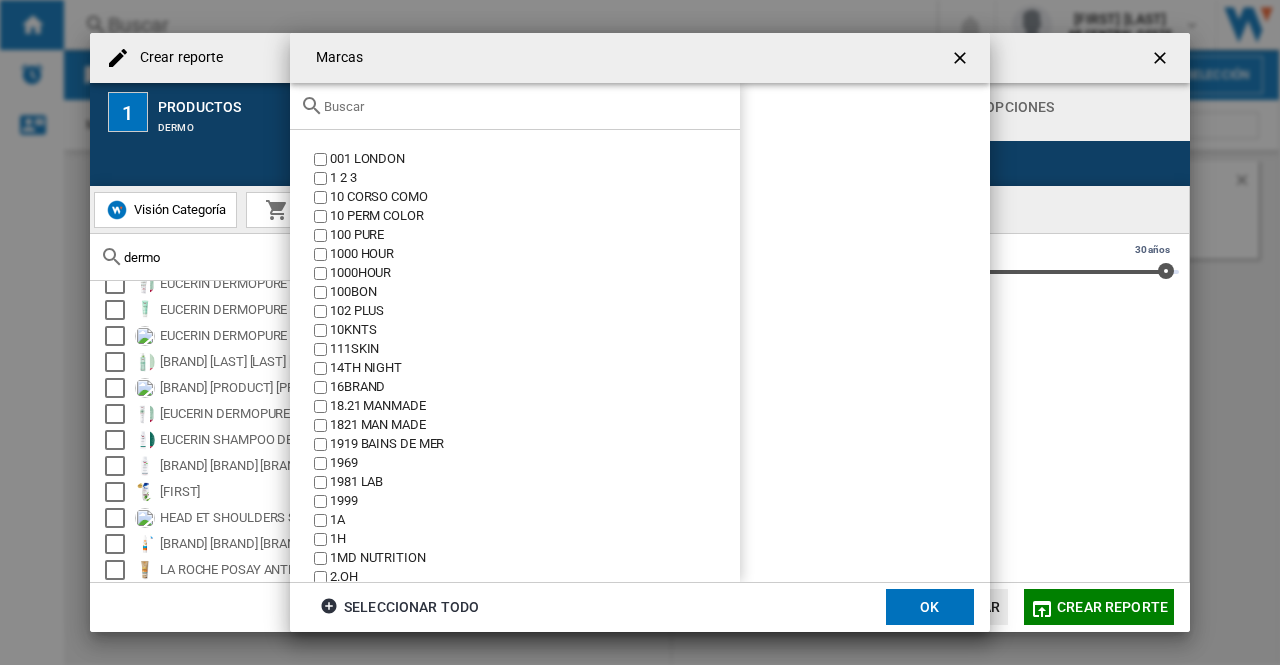 click 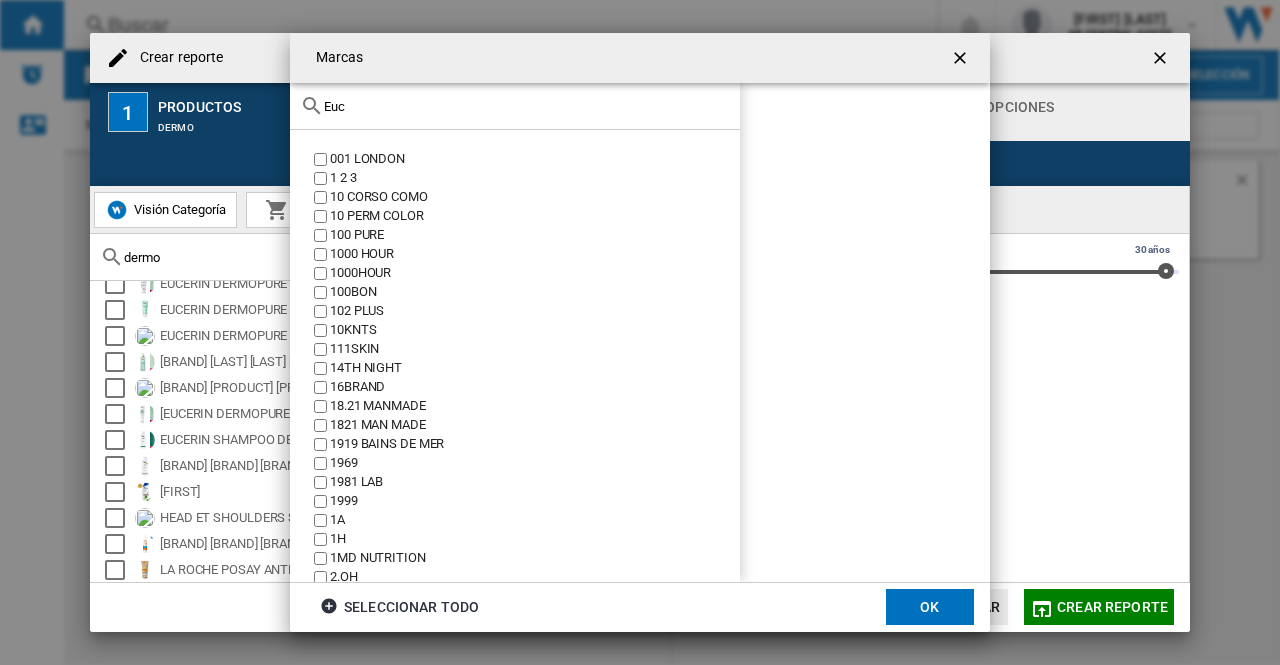 type on "Euce" 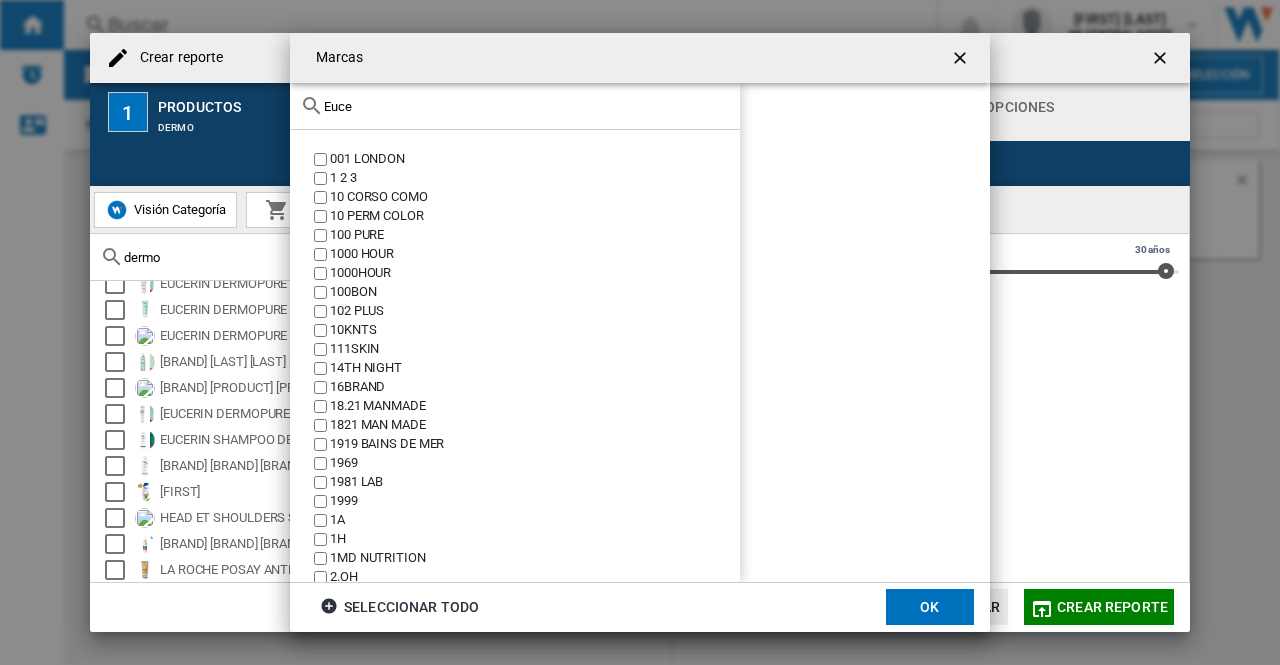 click on "Euce" 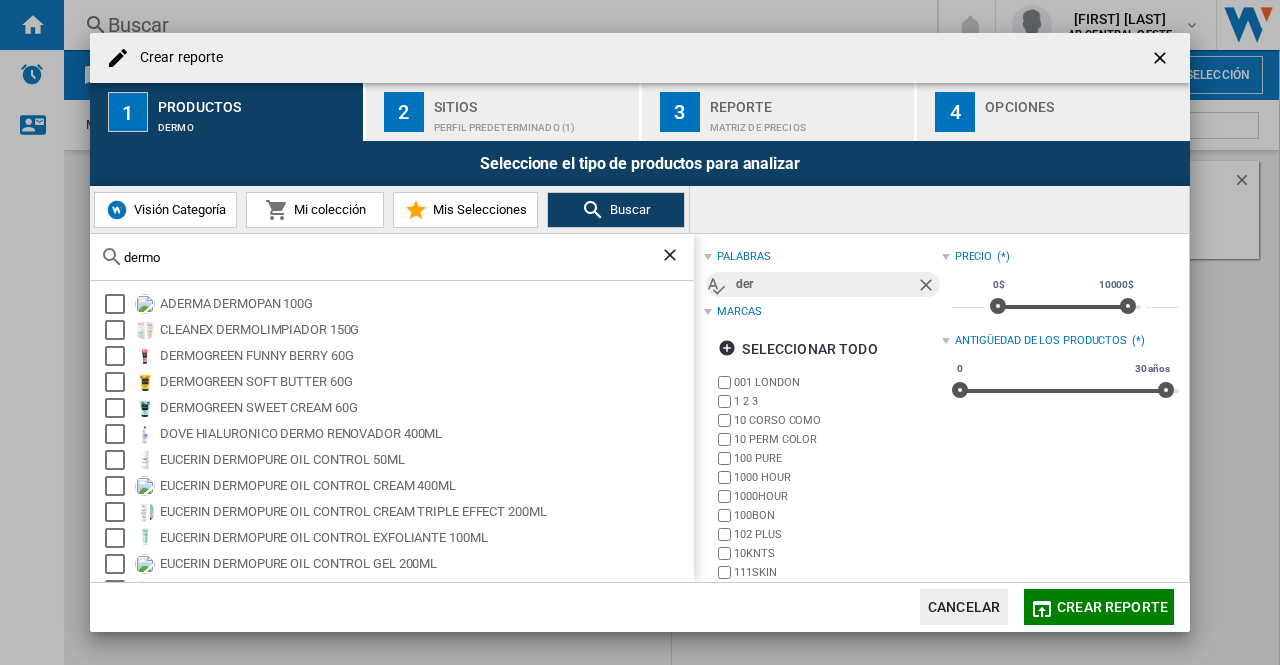 scroll, scrollTop: 0, scrollLeft: 0, axis: both 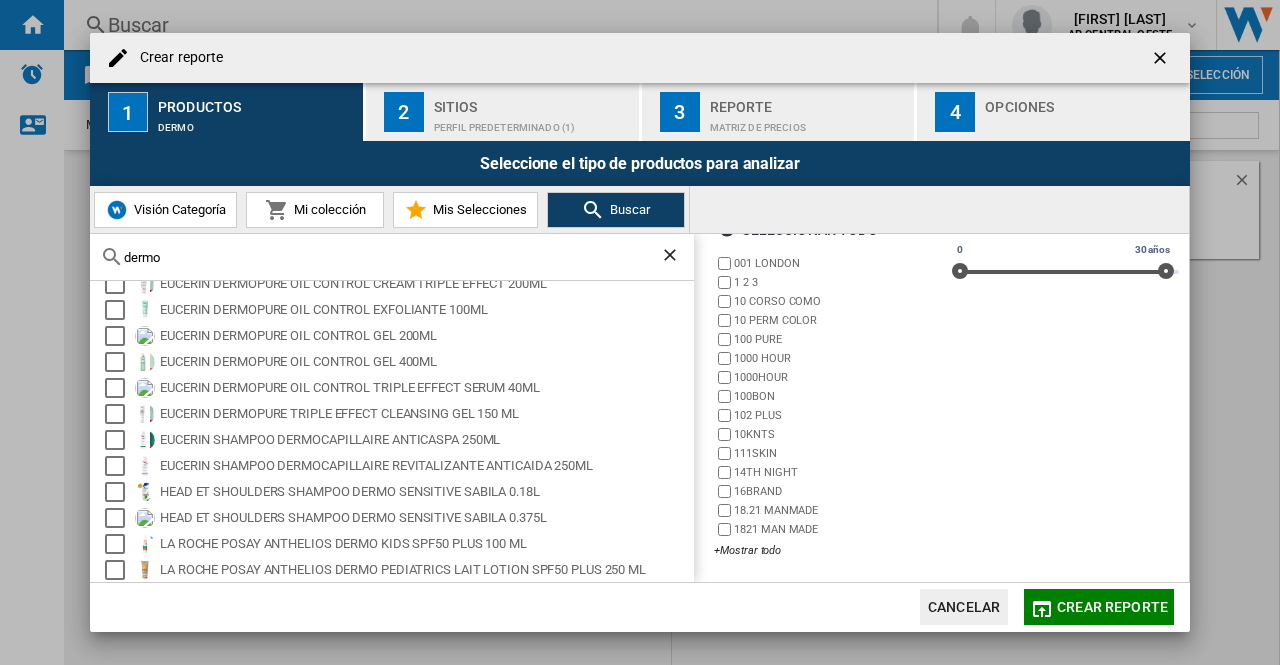 click at bounding box center [1162, 60] 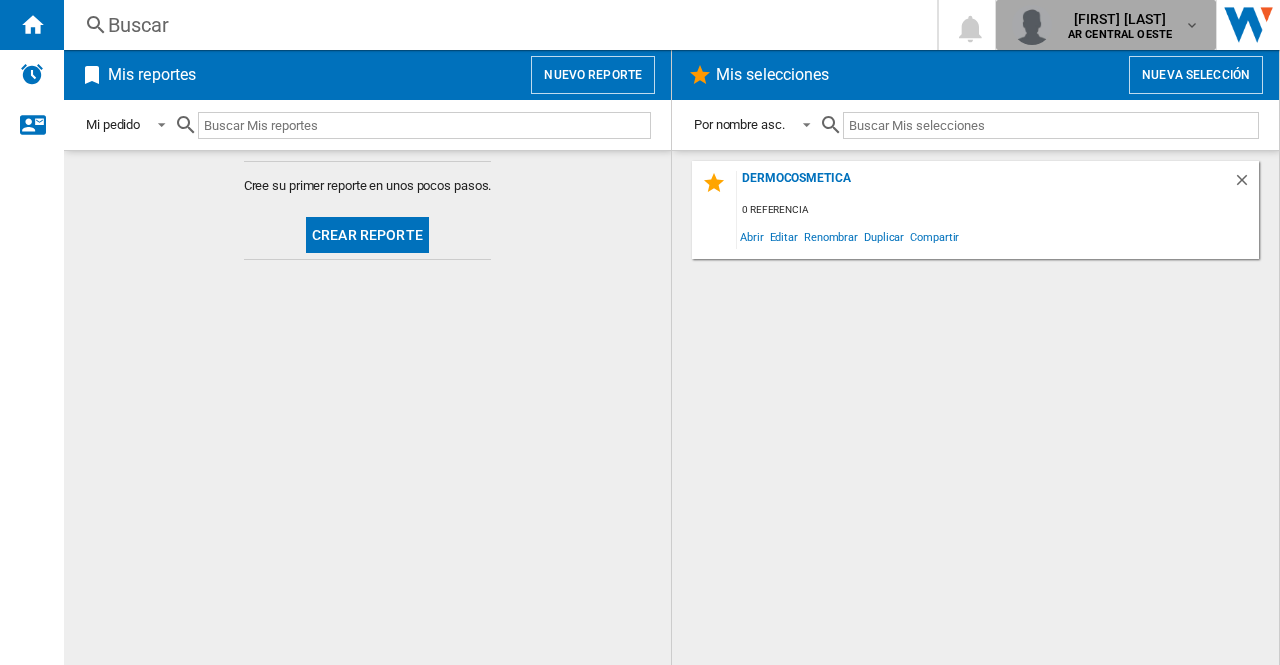 click on "[NAME] [LAST NAME] [LOCATION]" at bounding box center (1122, 25) 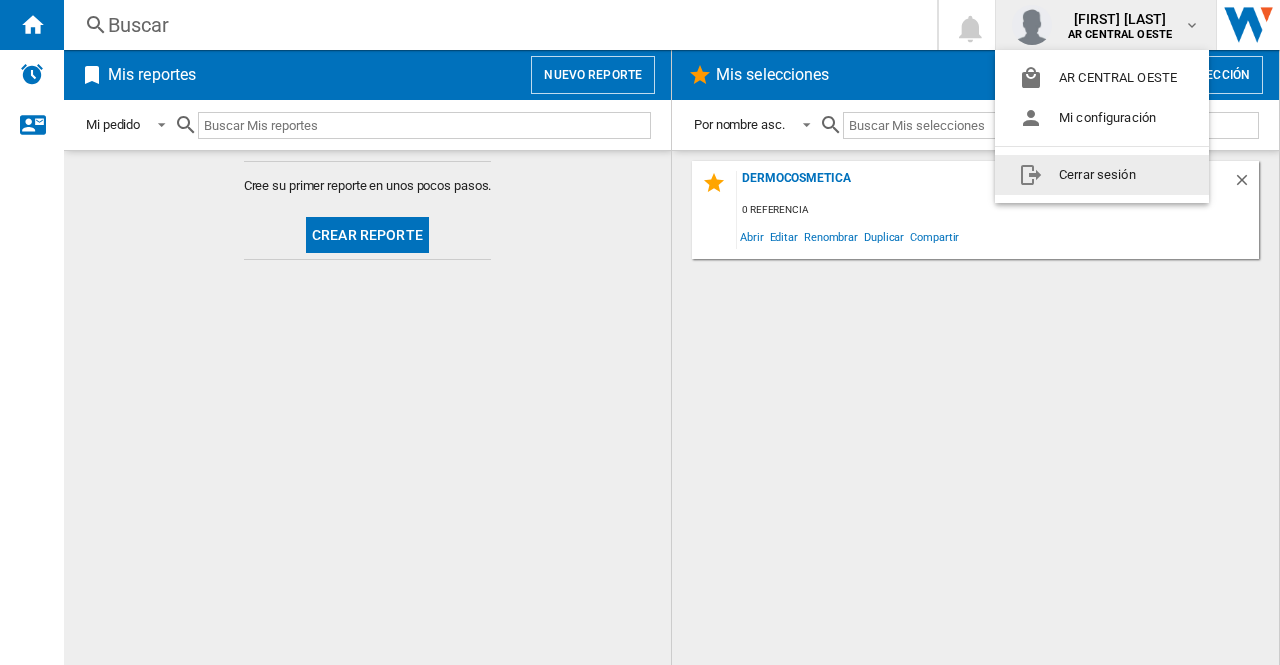 click at bounding box center [640, 332] 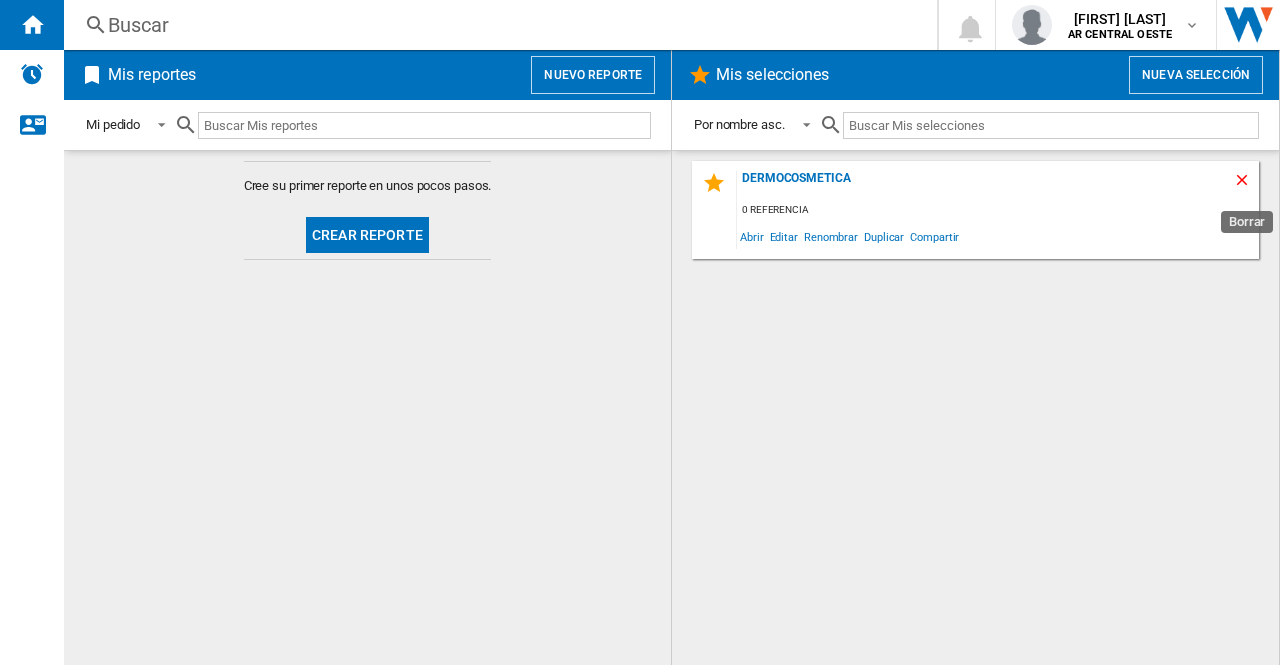 click 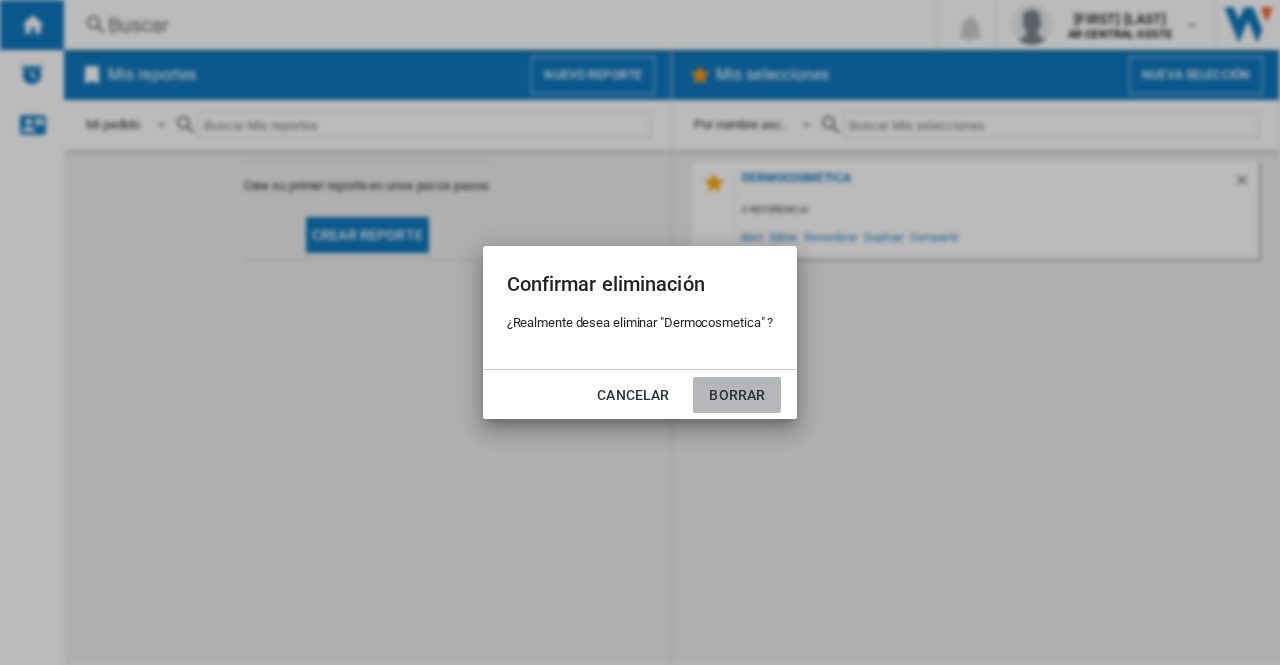click on "Borrar" 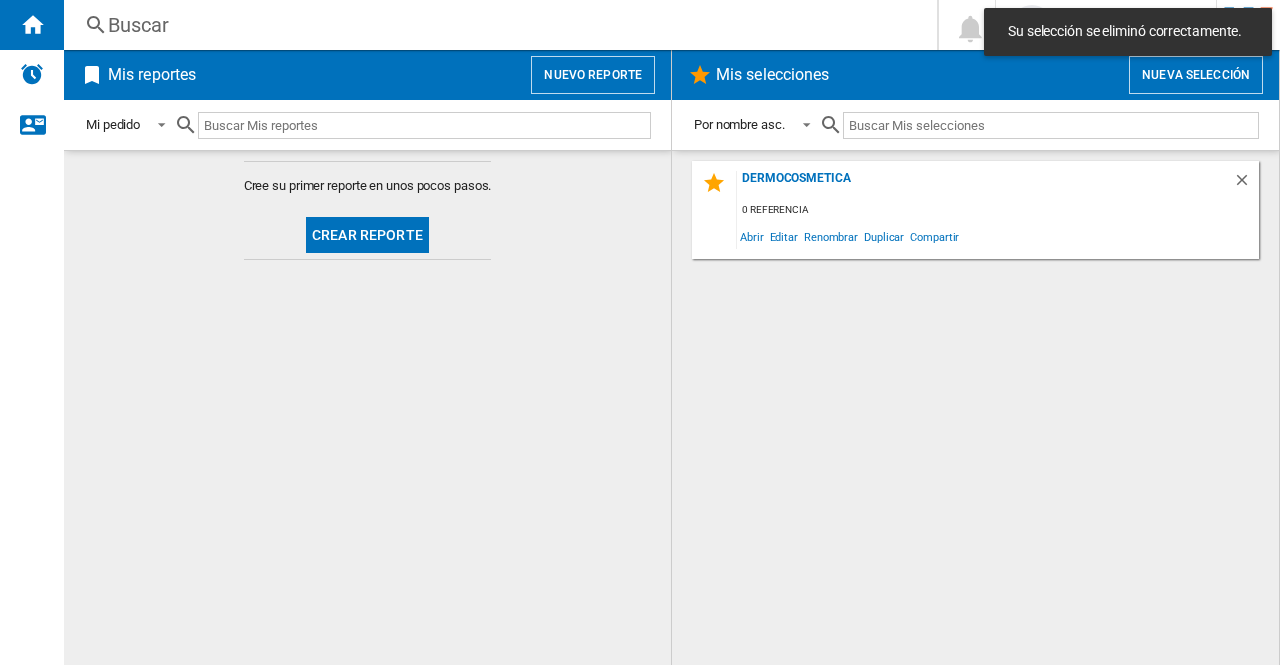 click on "Cree su primer reporte en unos pocos pasos.
Crear reporte" 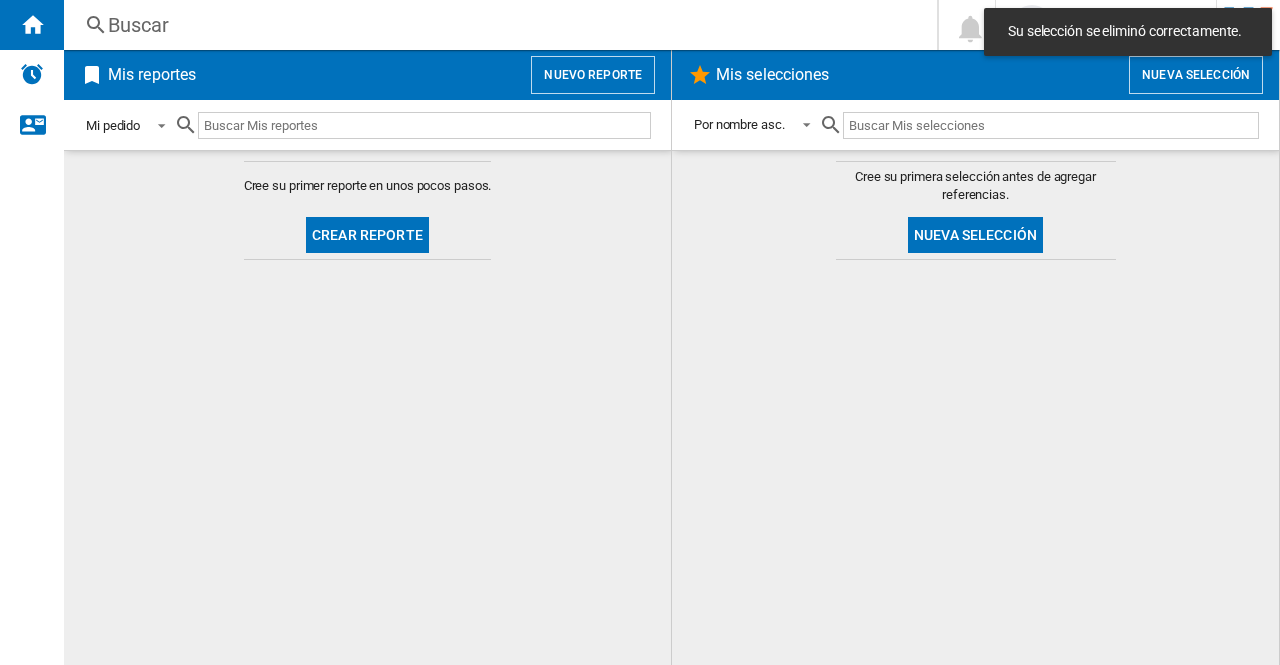 click on "Mi pedido" at bounding box center [113, 125] 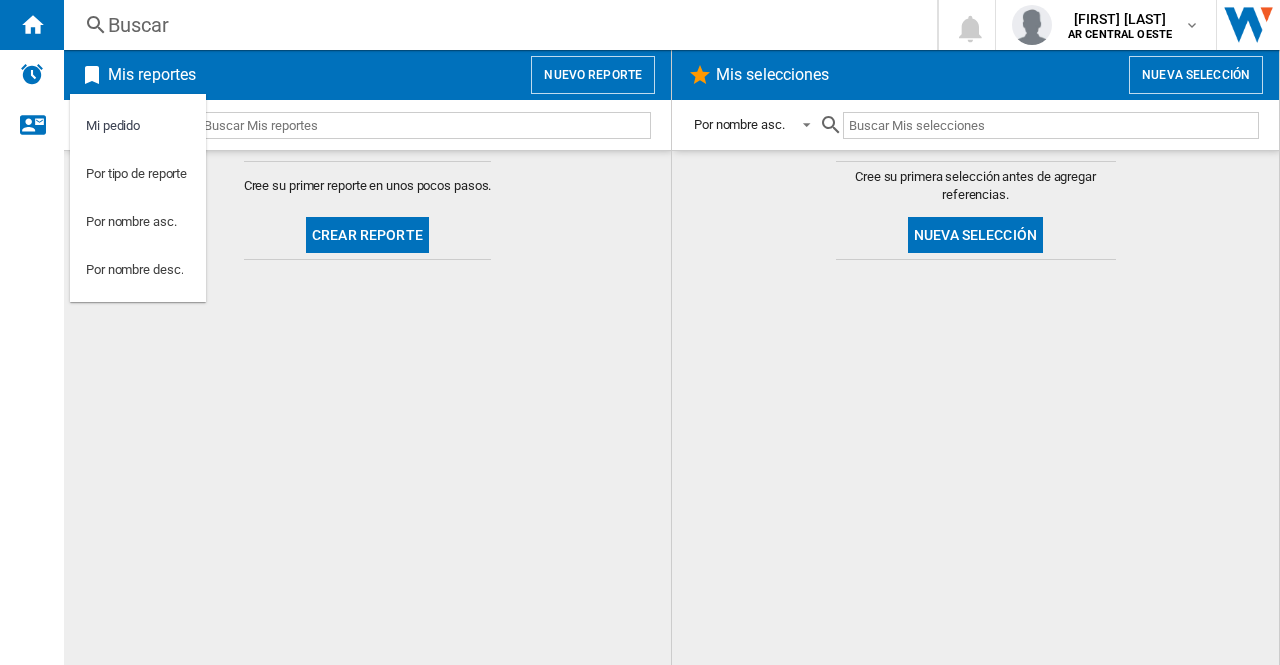 click at bounding box center (640, 332) 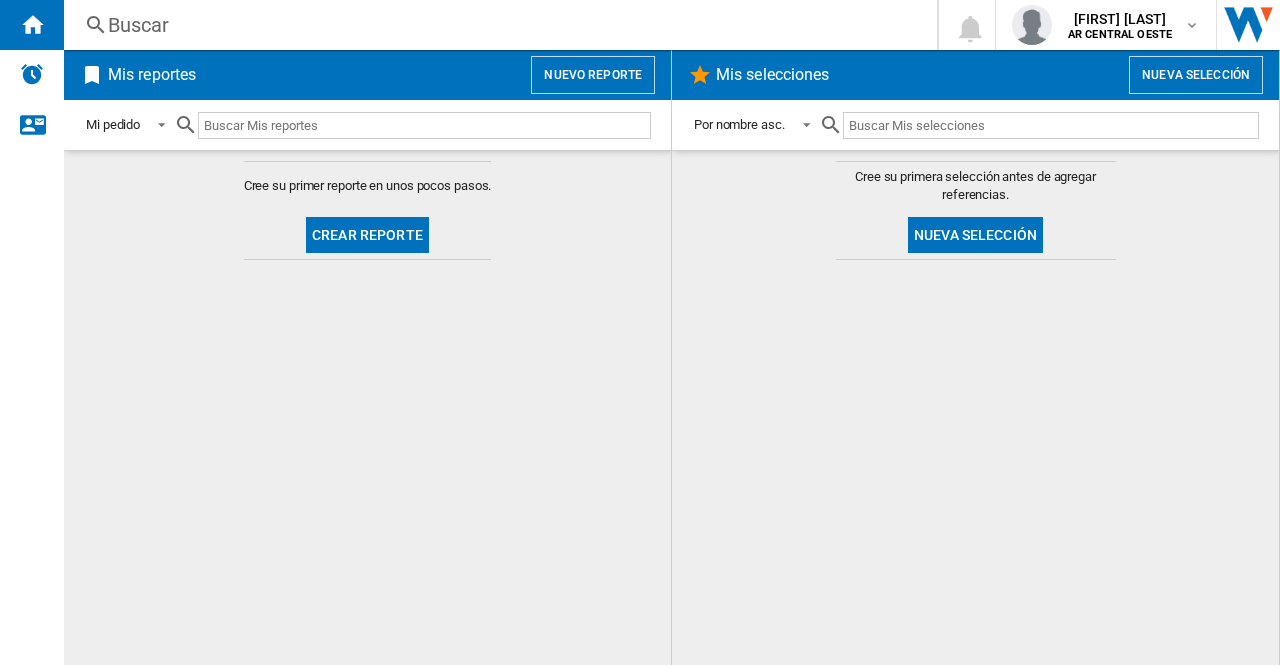 click on "Crear reporte" 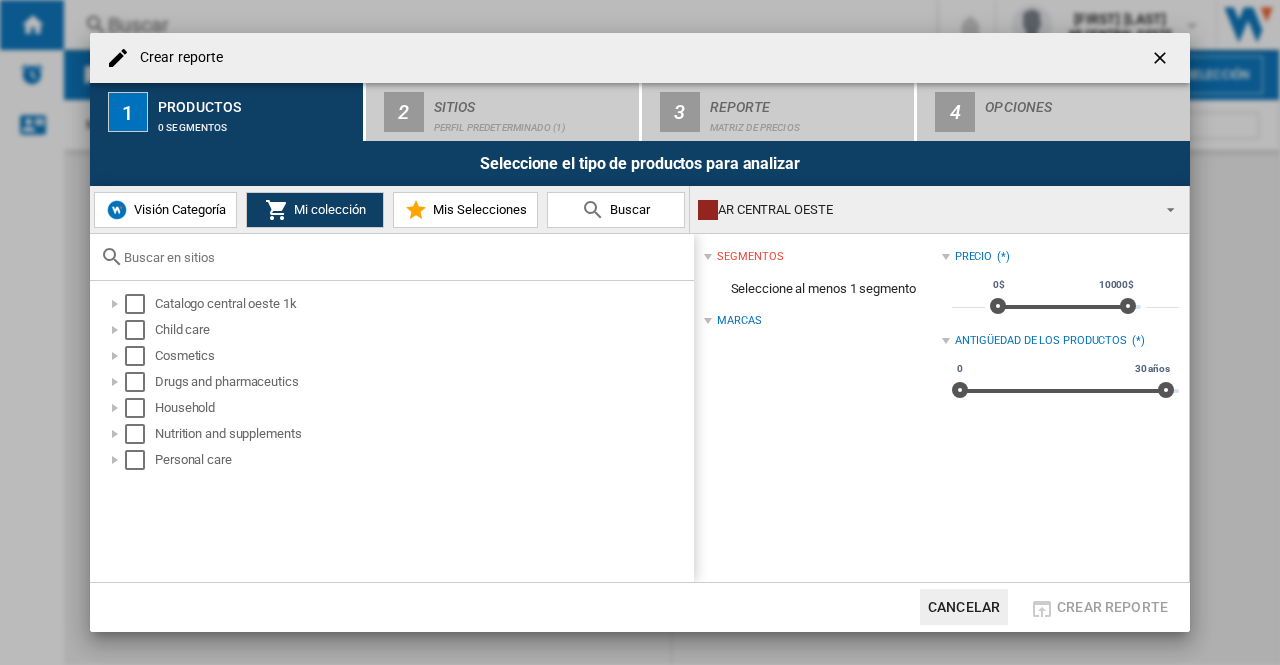 click on "Visión Categoría" at bounding box center (165, 210) 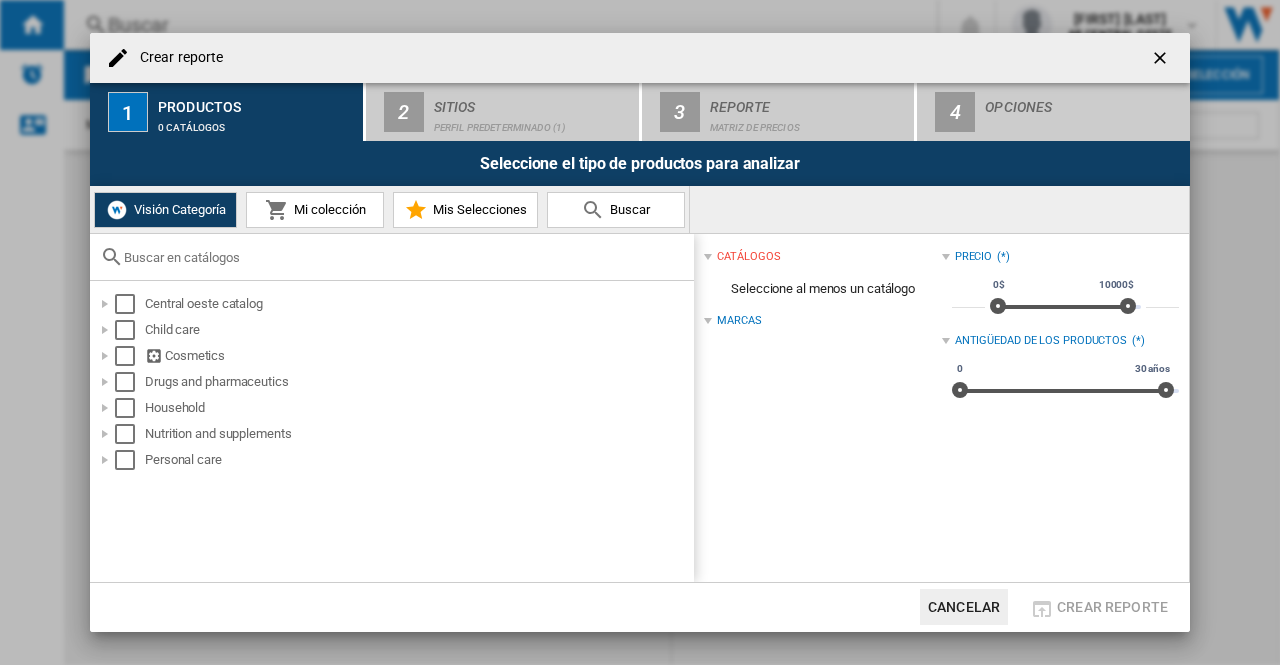 click at bounding box center (392, 257) 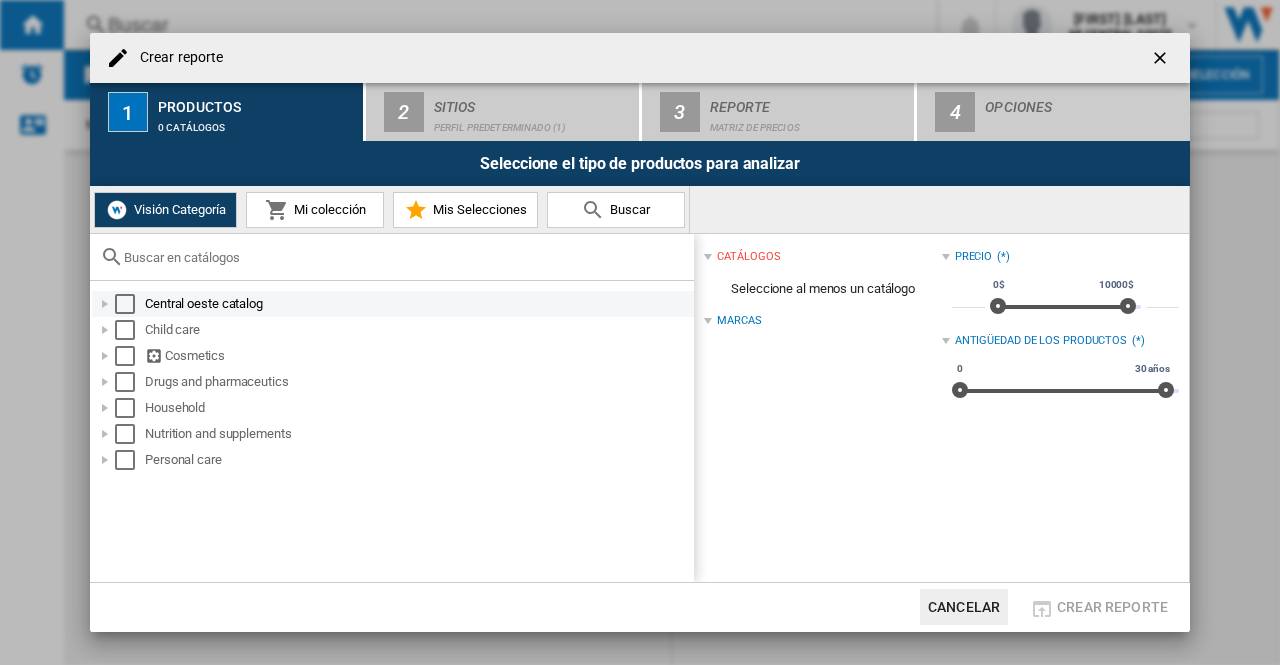 click at bounding box center (105, 304) 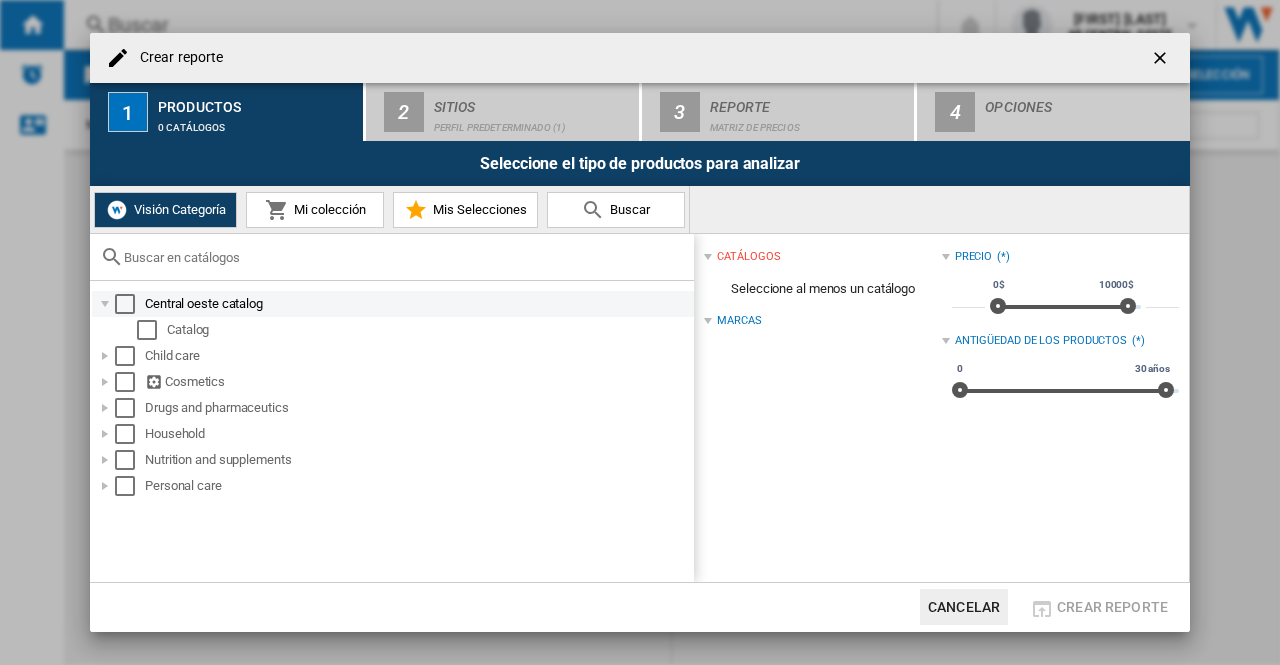 click at bounding box center [105, 304] 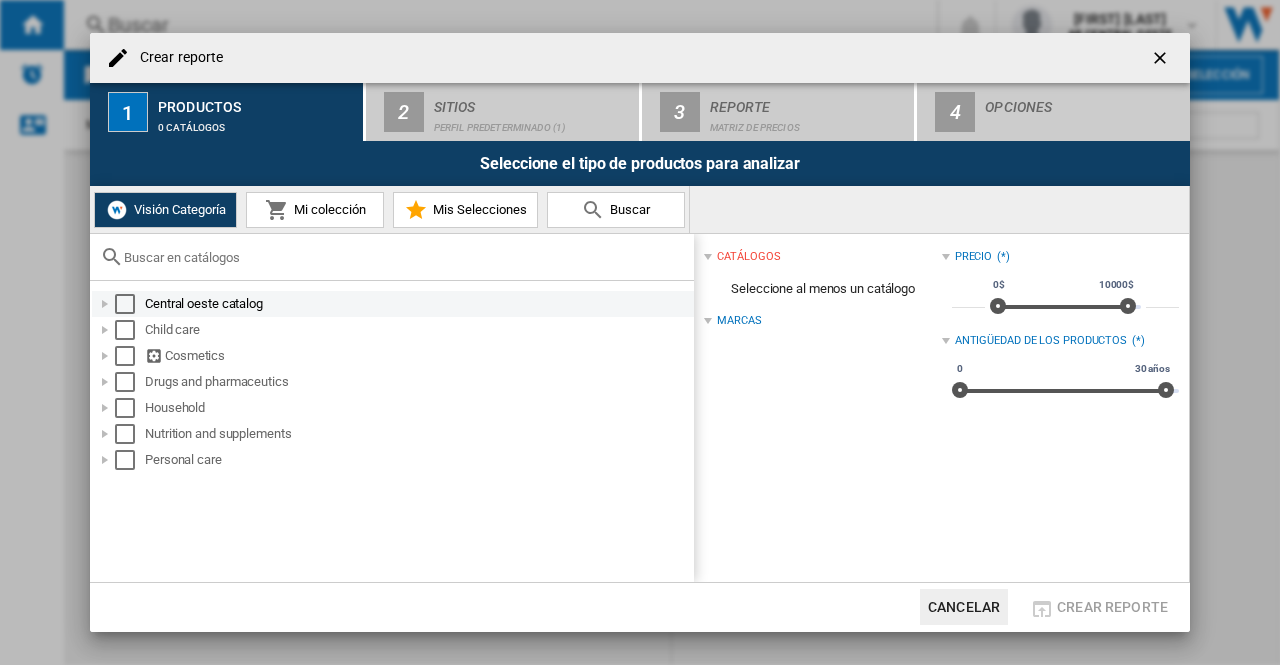 click at bounding box center [105, 304] 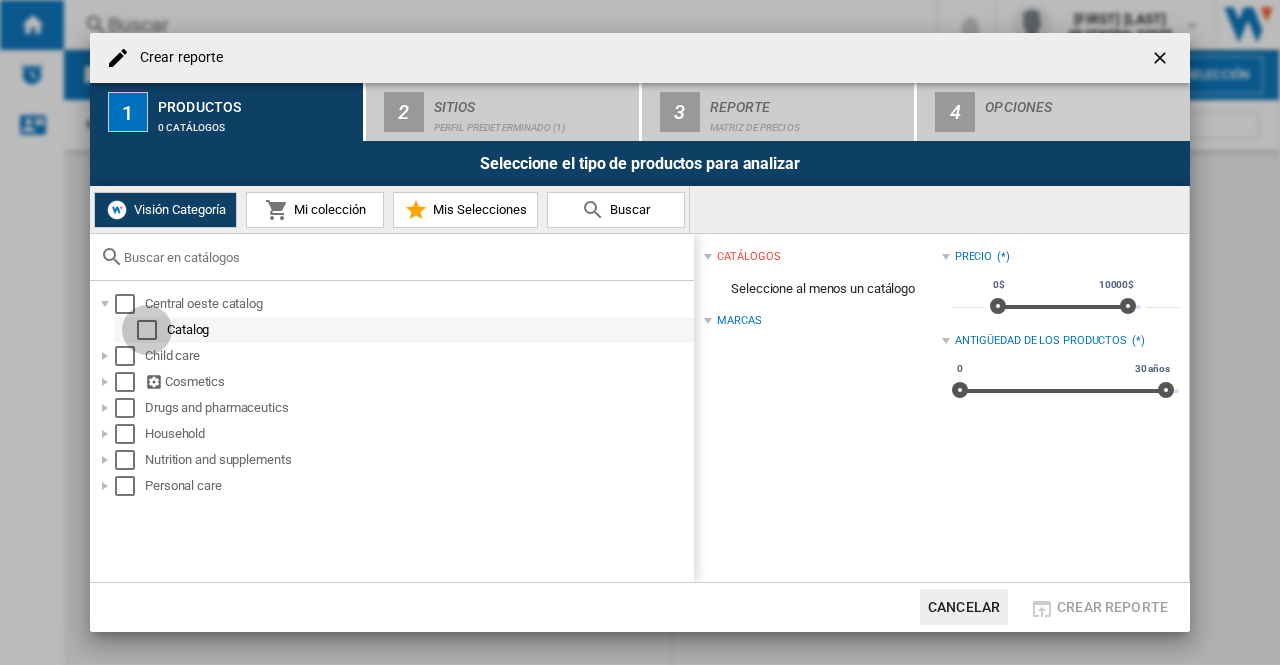 click at bounding box center [147, 330] 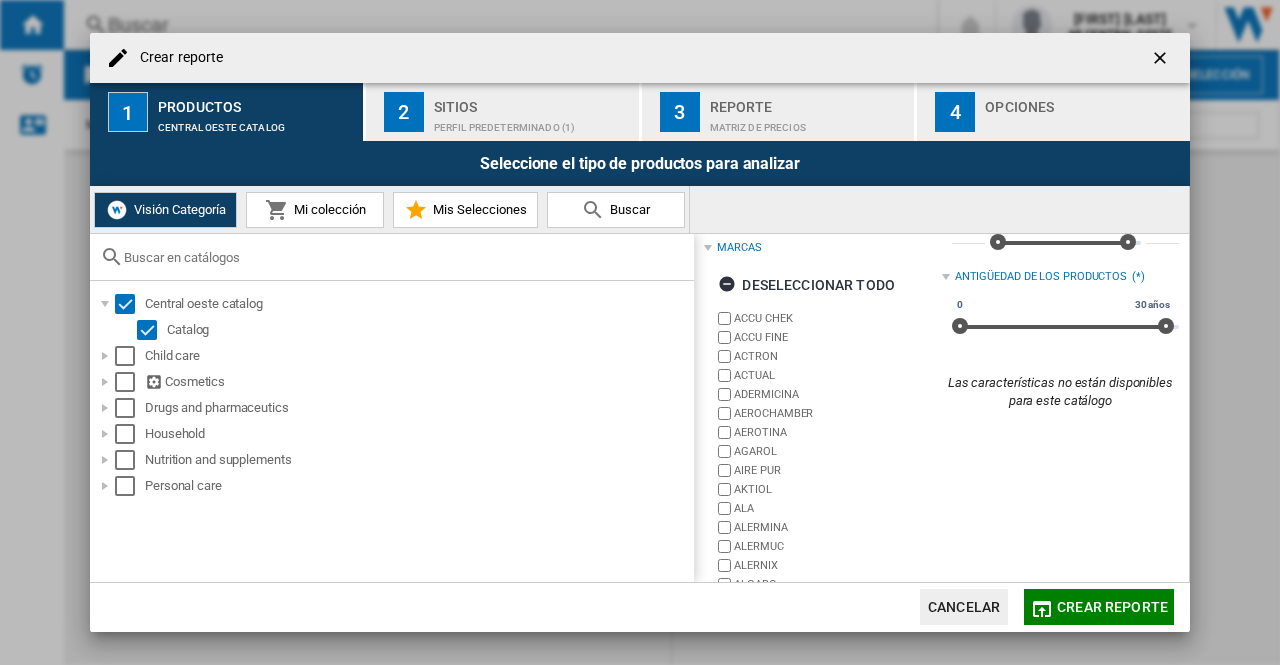 scroll, scrollTop: 119, scrollLeft: 0, axis: vertical 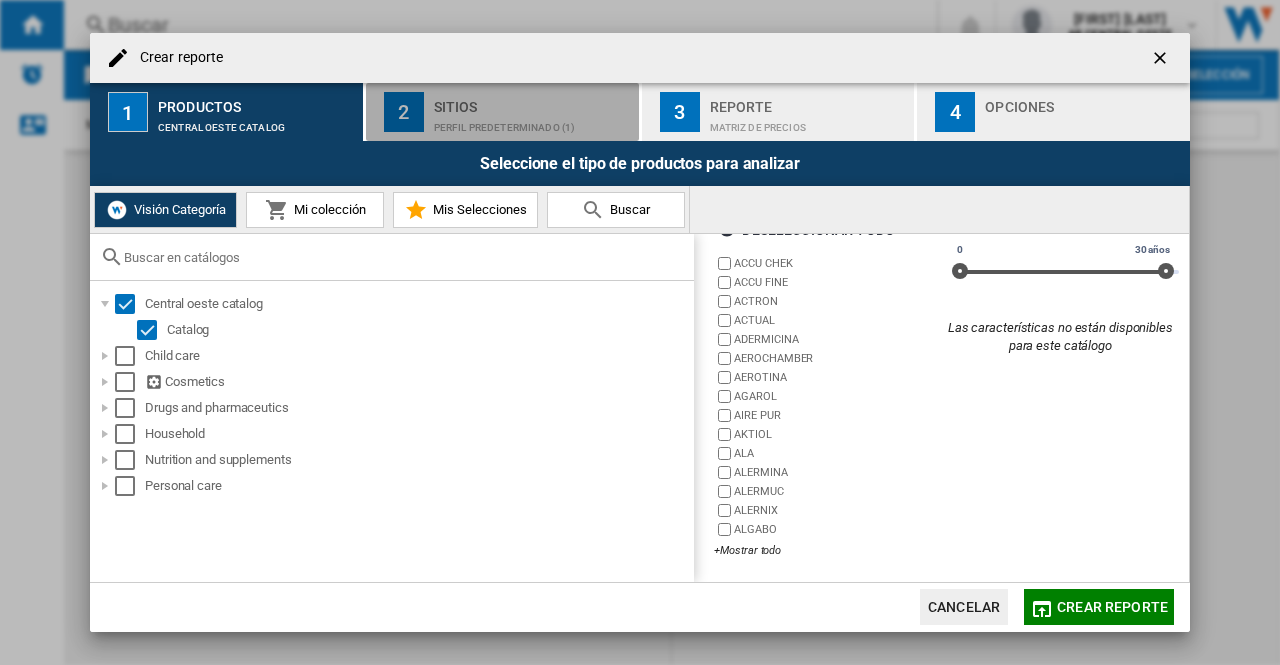 click on "Perfil predeterminado (1)" at bounding box center [532, 122] 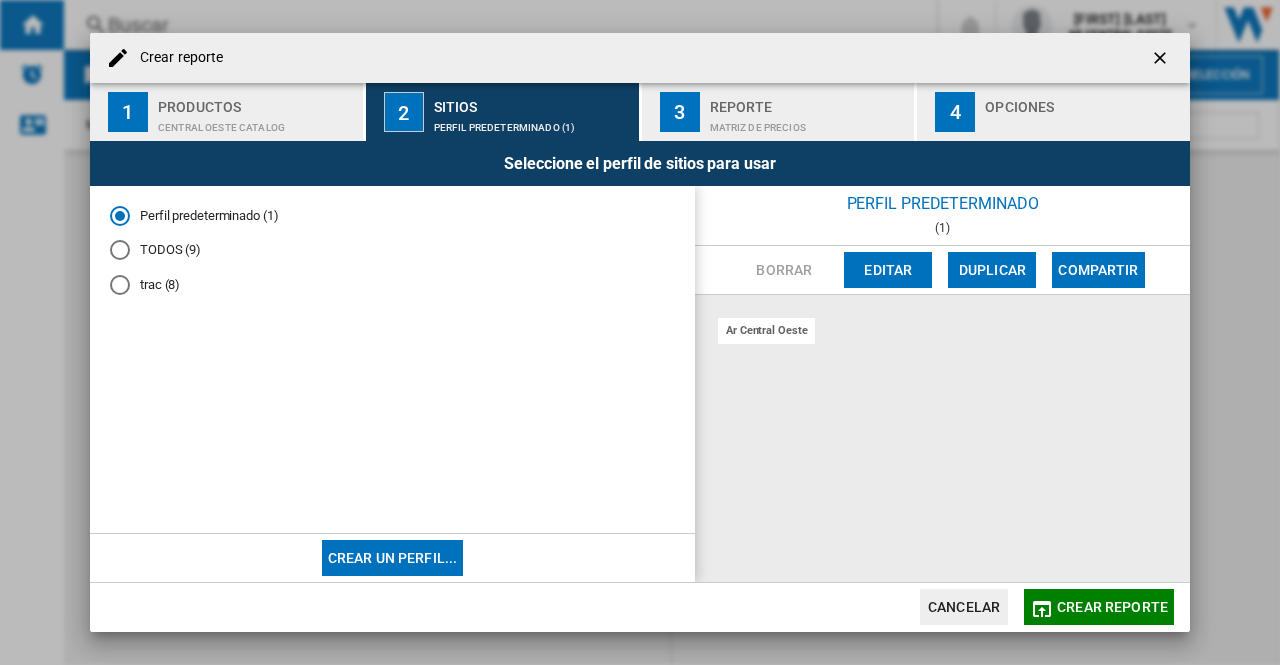 click on "Matriz de precios" at bounding box center [808, 122] 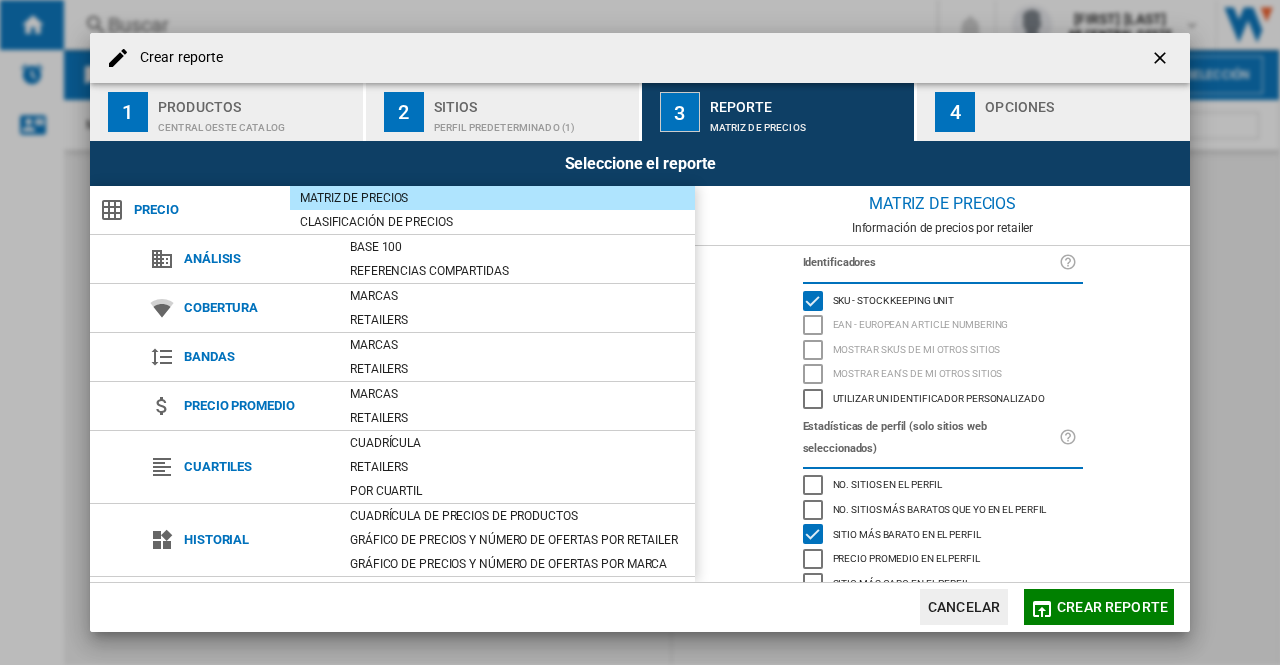click on "Crear reporte" 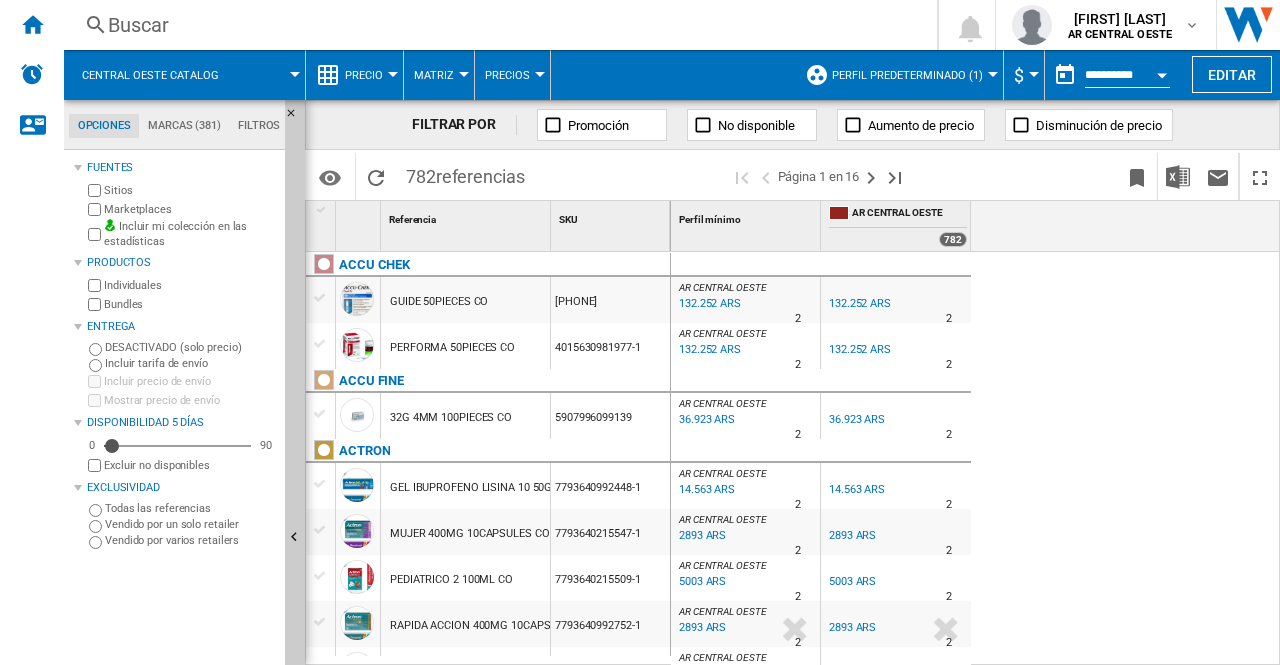 scroll, scrollTop: 151, scrollLeft: 0, axis: vertical 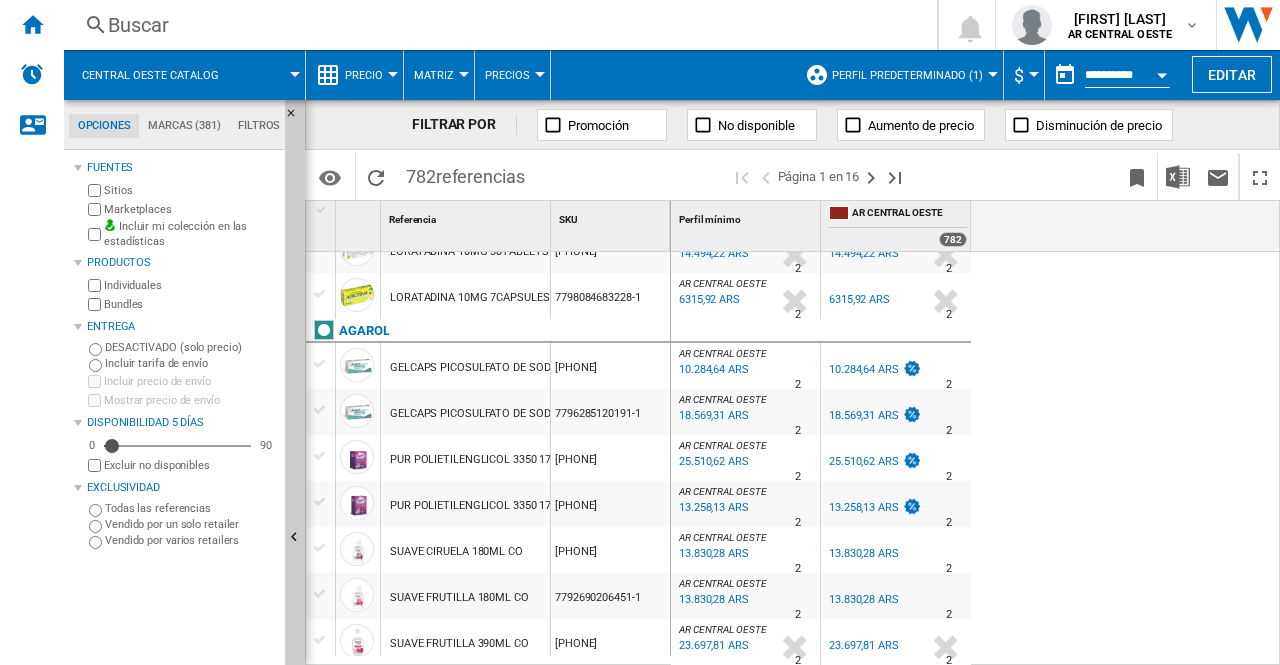 click at bounding box center [553, 125] 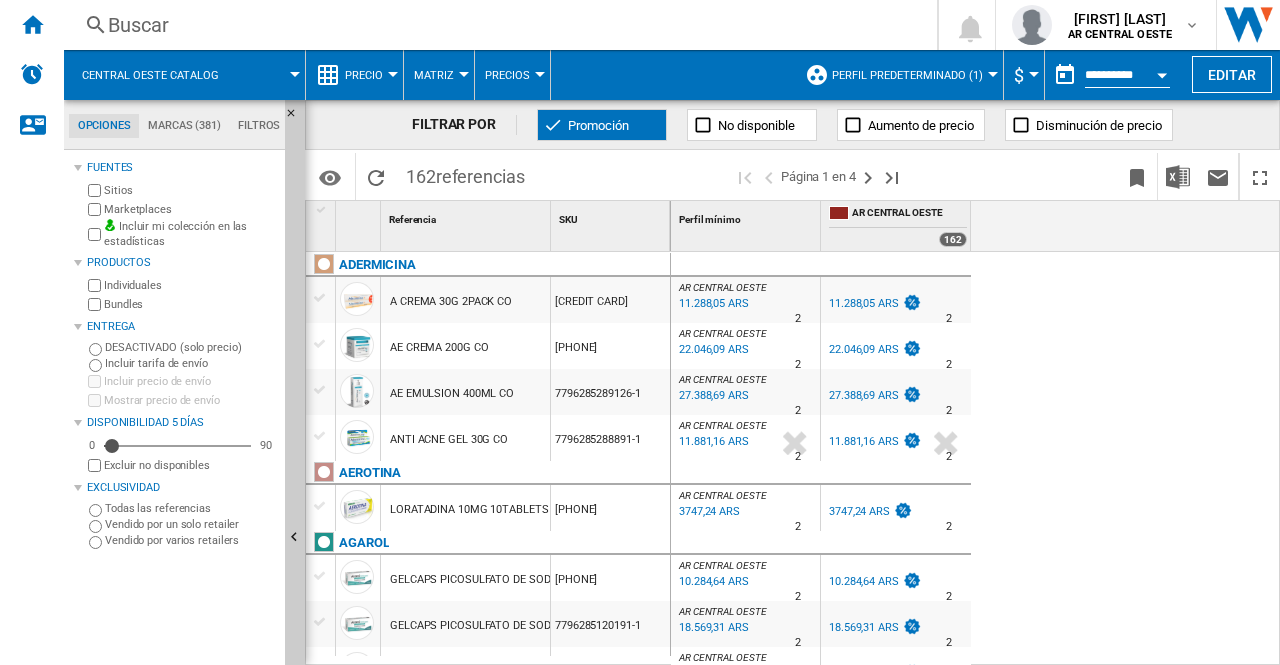 scroll, scrollTop: 300, scrollLeft: 0, axis: vertical 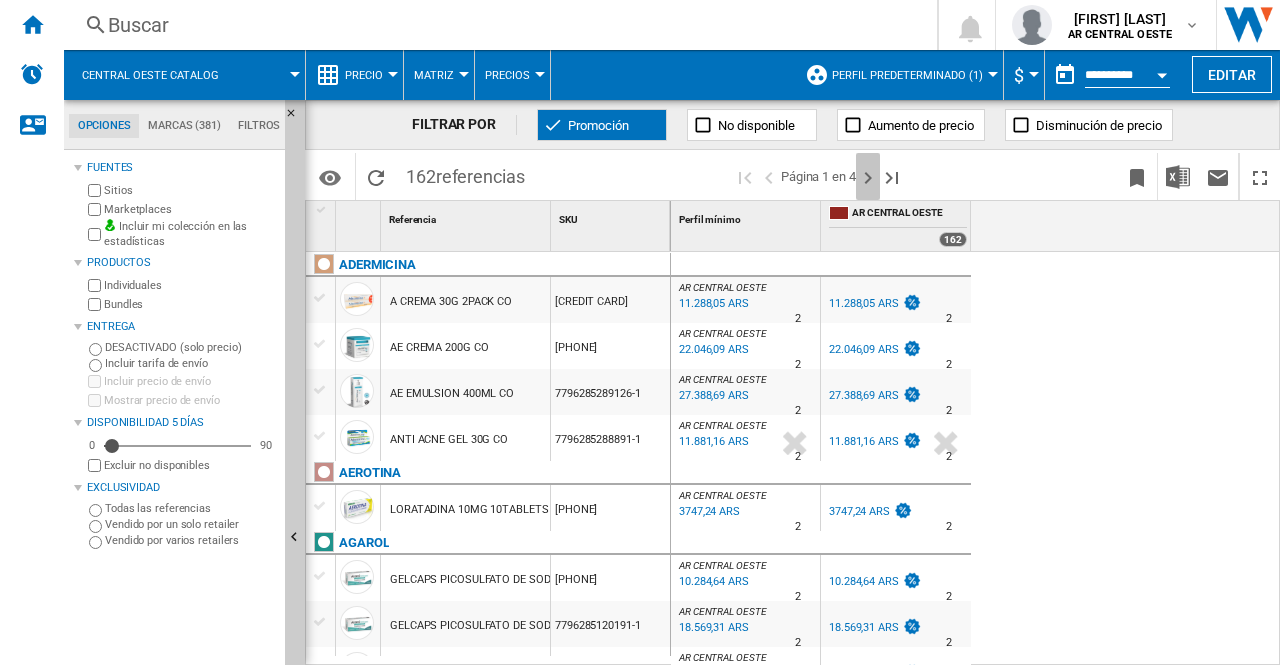 click at bounding box center [868, 178] 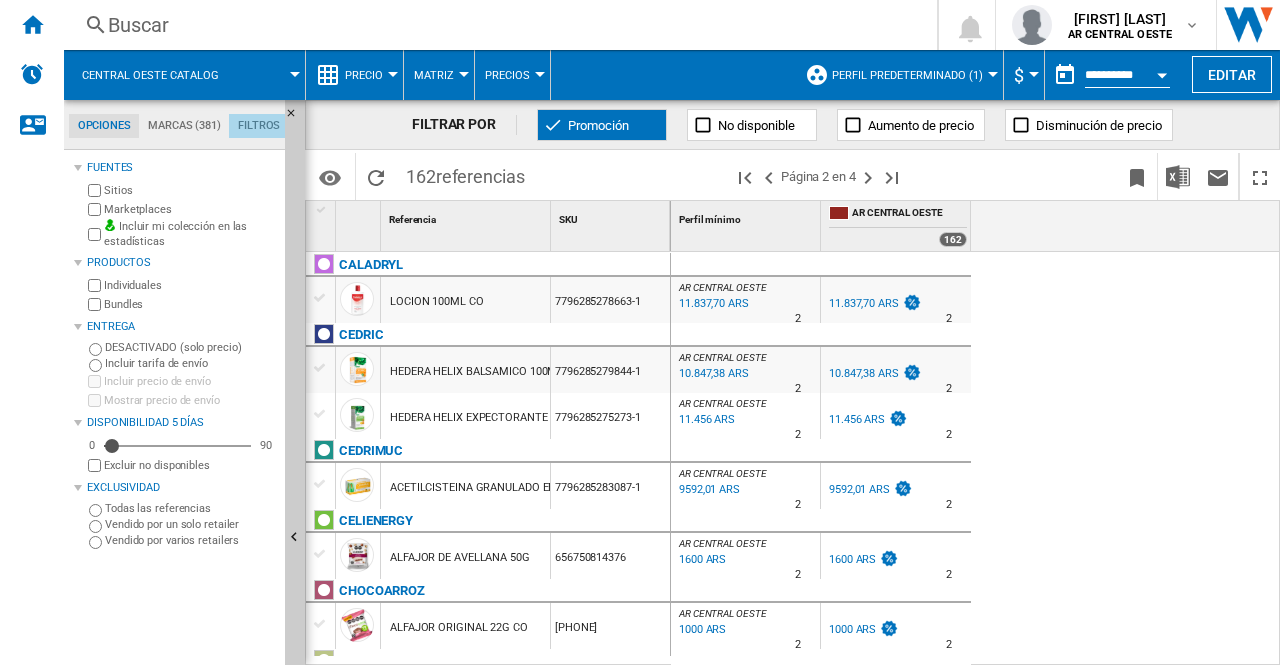 click on "Filtros" 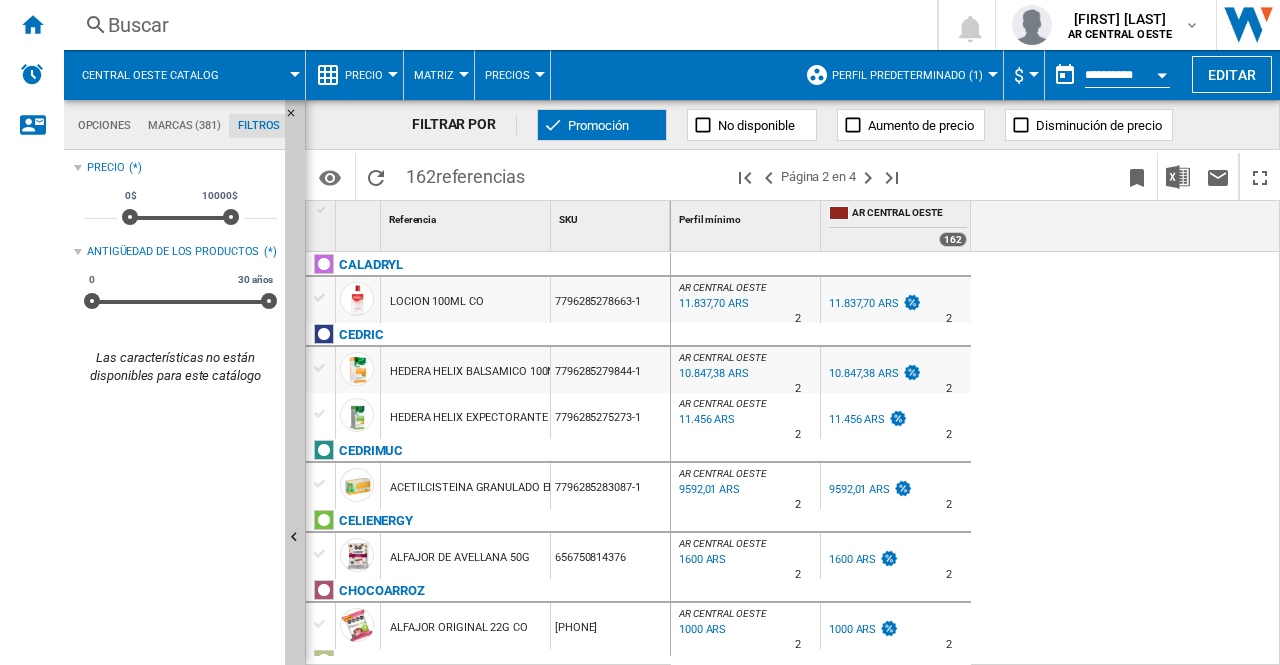 click on "Marcas (381)" 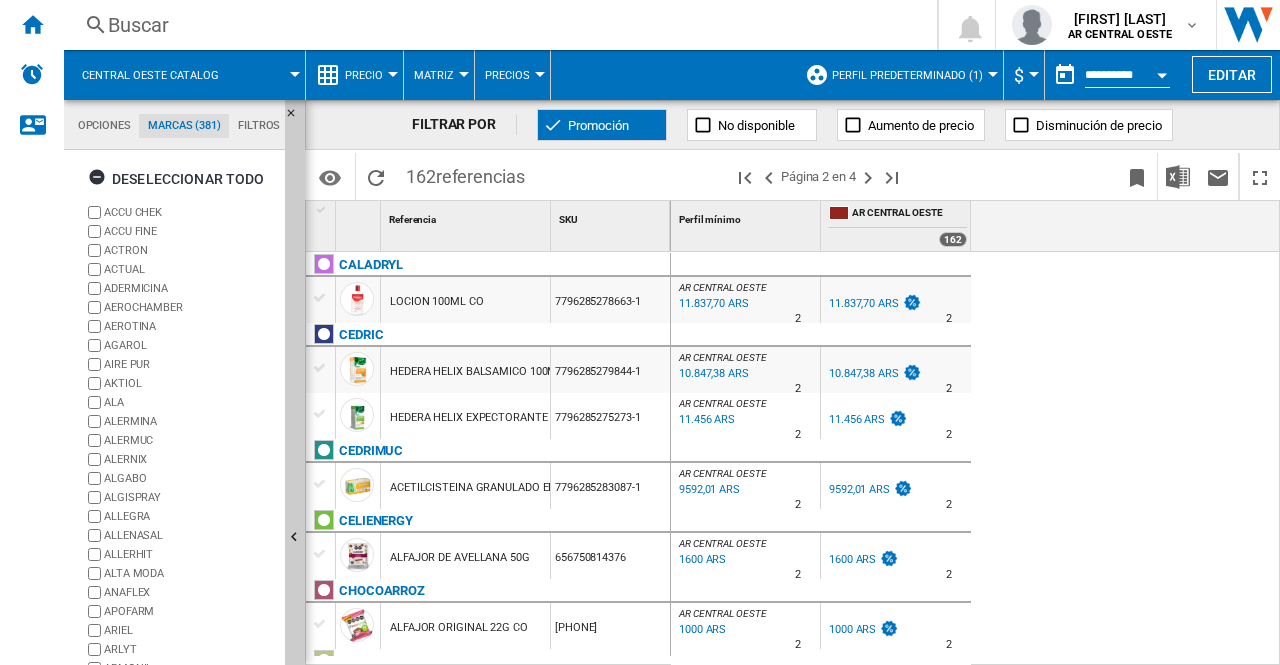 click on "Opciones" 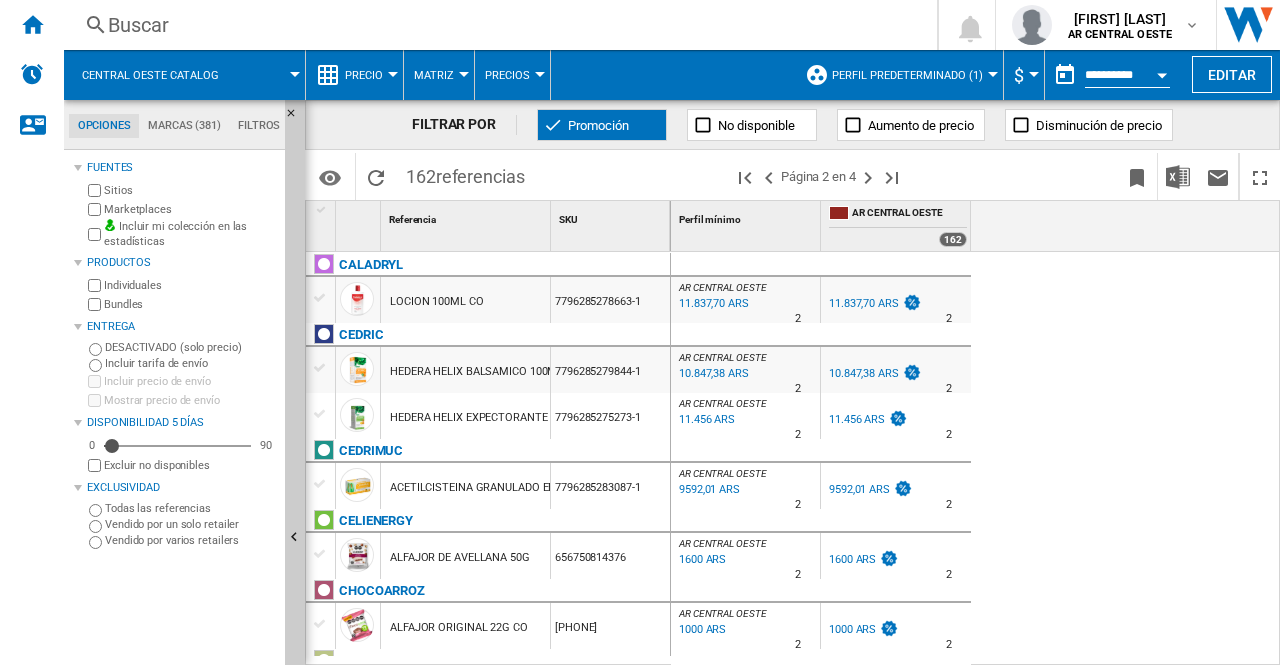 click at bounding box center (393, 74) 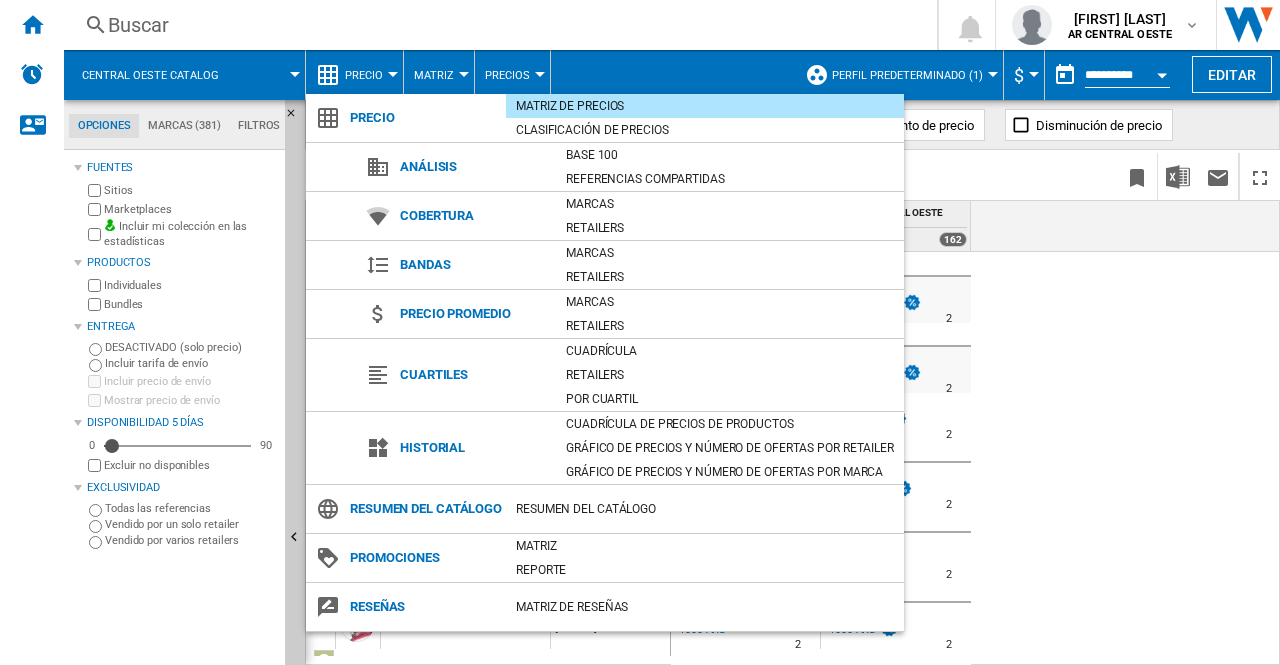 click at bounding box center [640, 332] 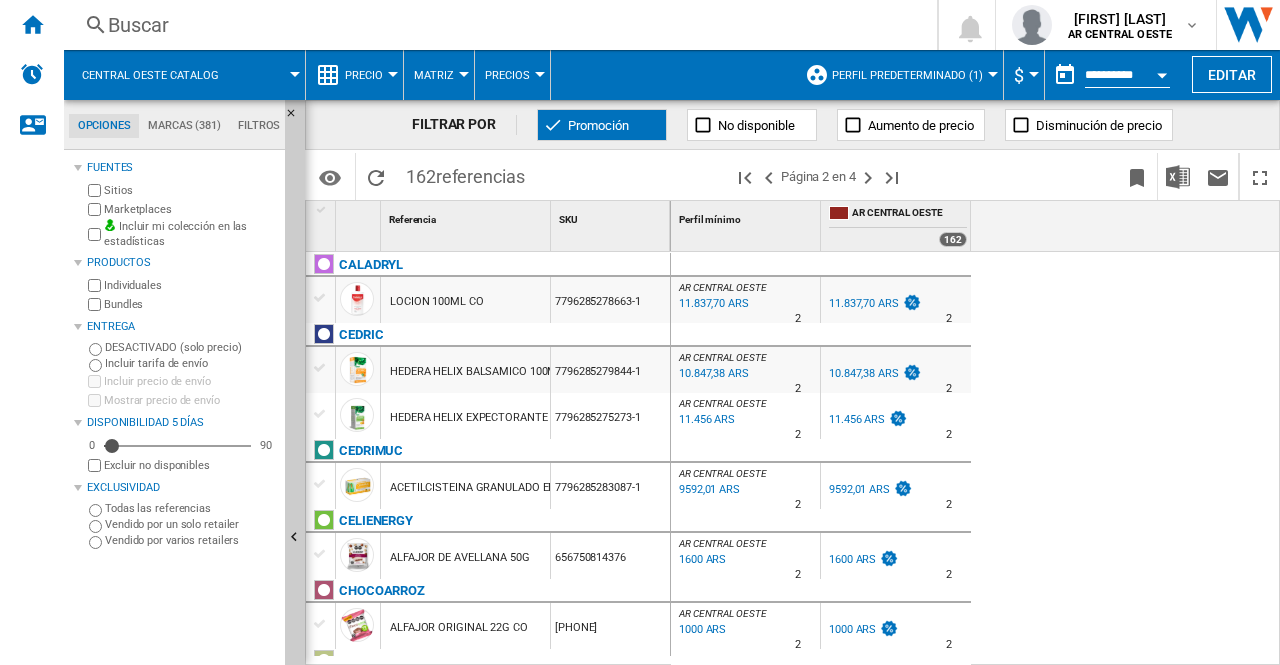 click on "AR CENTRAL OESTE
: AR CENTRAL OESTE
0.0 %
11.837,70 ARS
%
N/A
2
AR CENTRAL OESTE  : AR CENTRAL OESTE
AR CENTRAL OESTE
0.0 %
11.837,70 ARS
%" at bounding box center [976, 459] 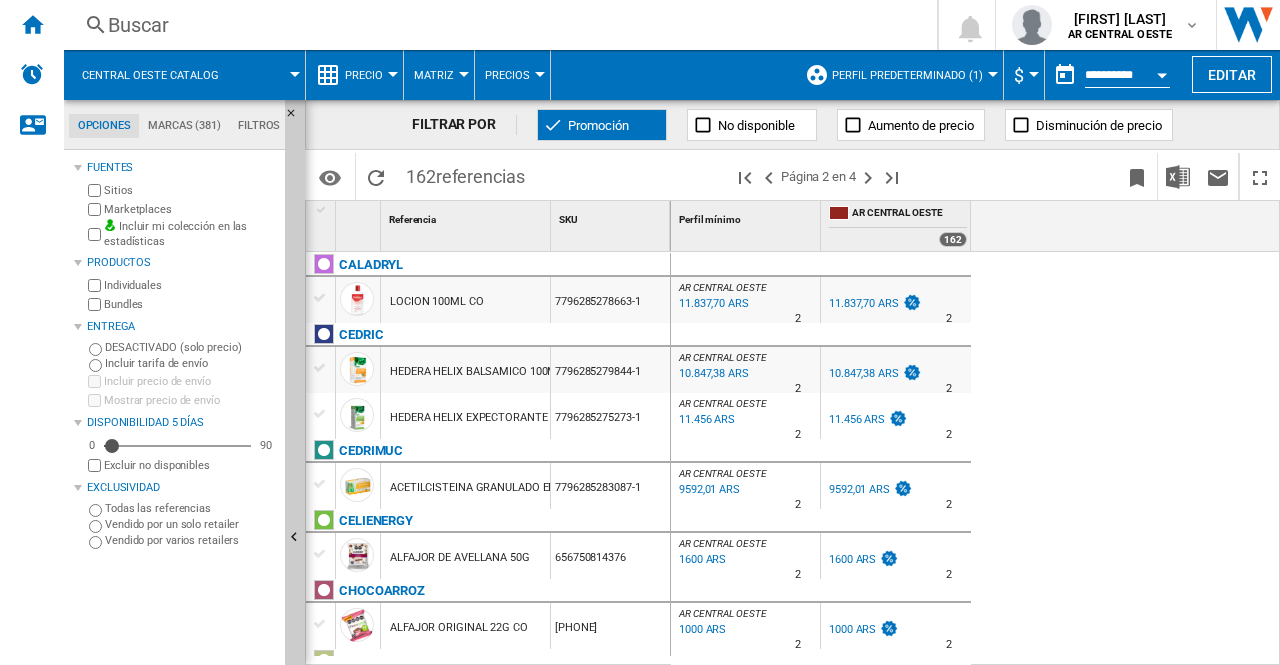click on "$" at bounding box center [1019, 75] 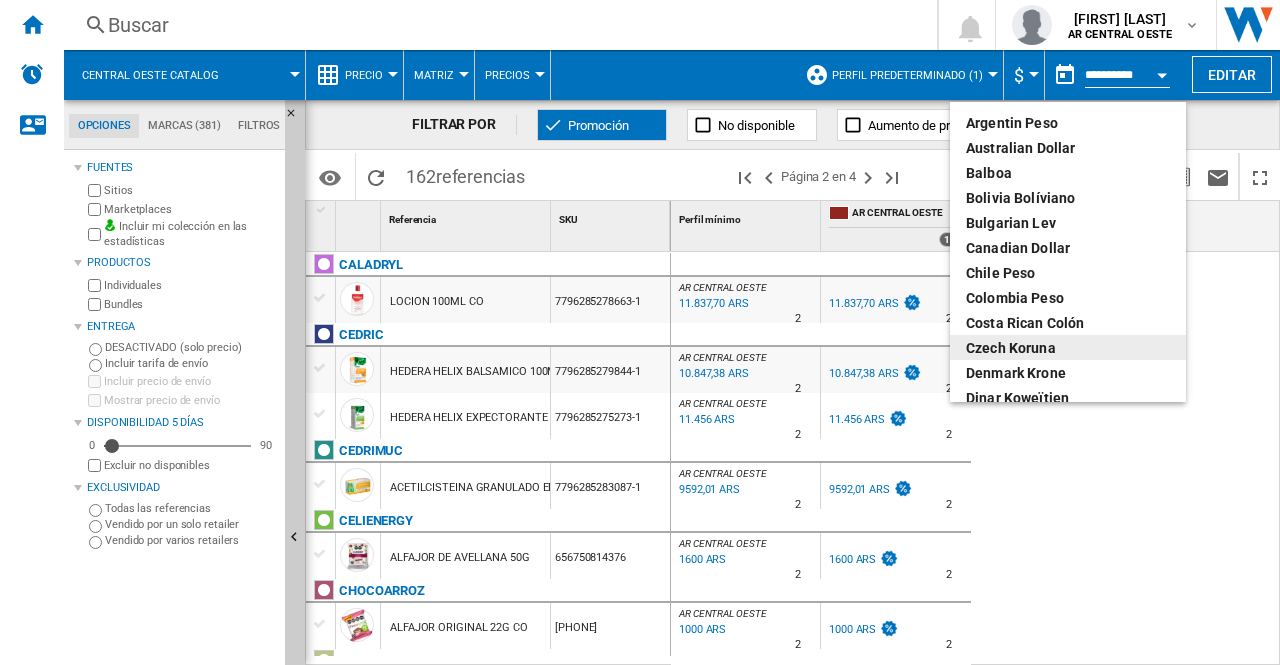 click at bounding box center (640, 332) 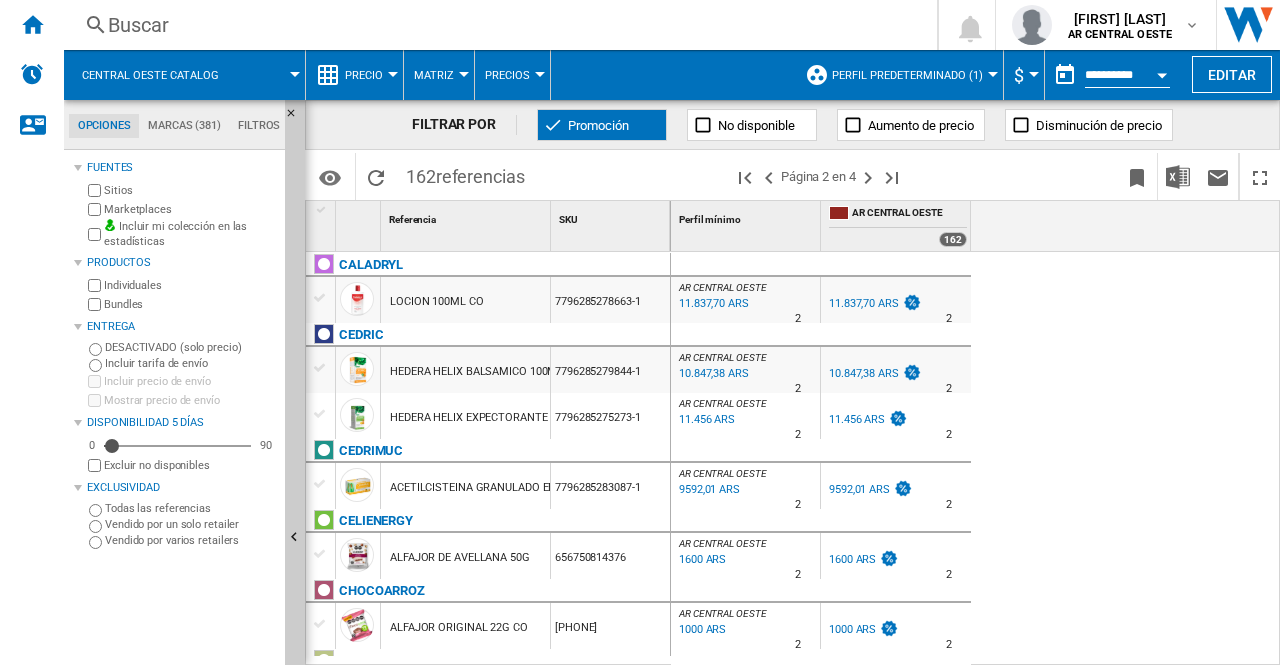 scroll, scrollTop: 400, scrollLeft: 0, axis: vertical 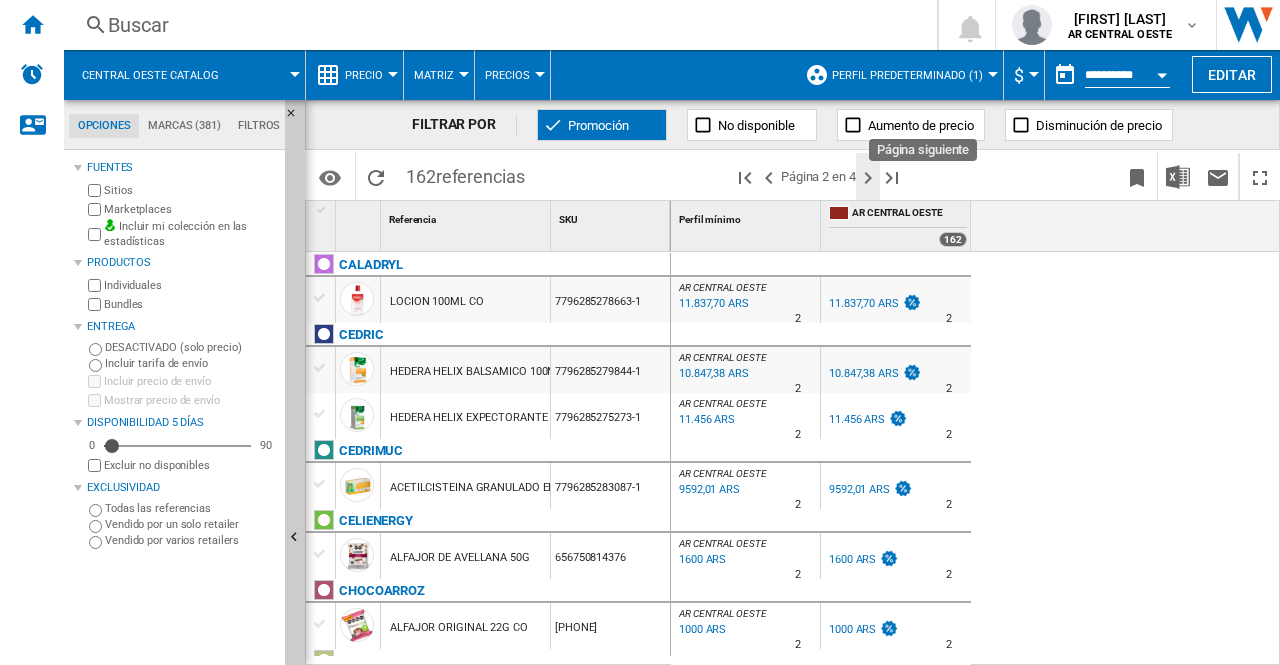 click at bounding box center (868, 178) 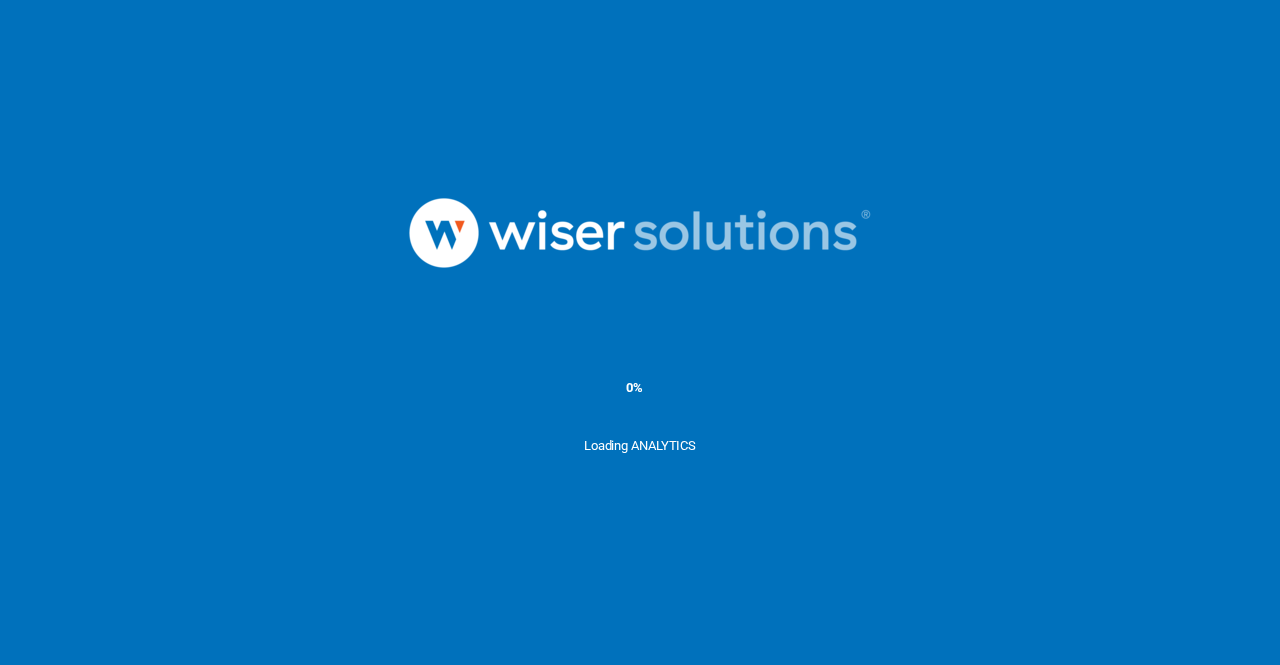 scroll, scrollTop: 0, scrollLeft: 0, axis: both 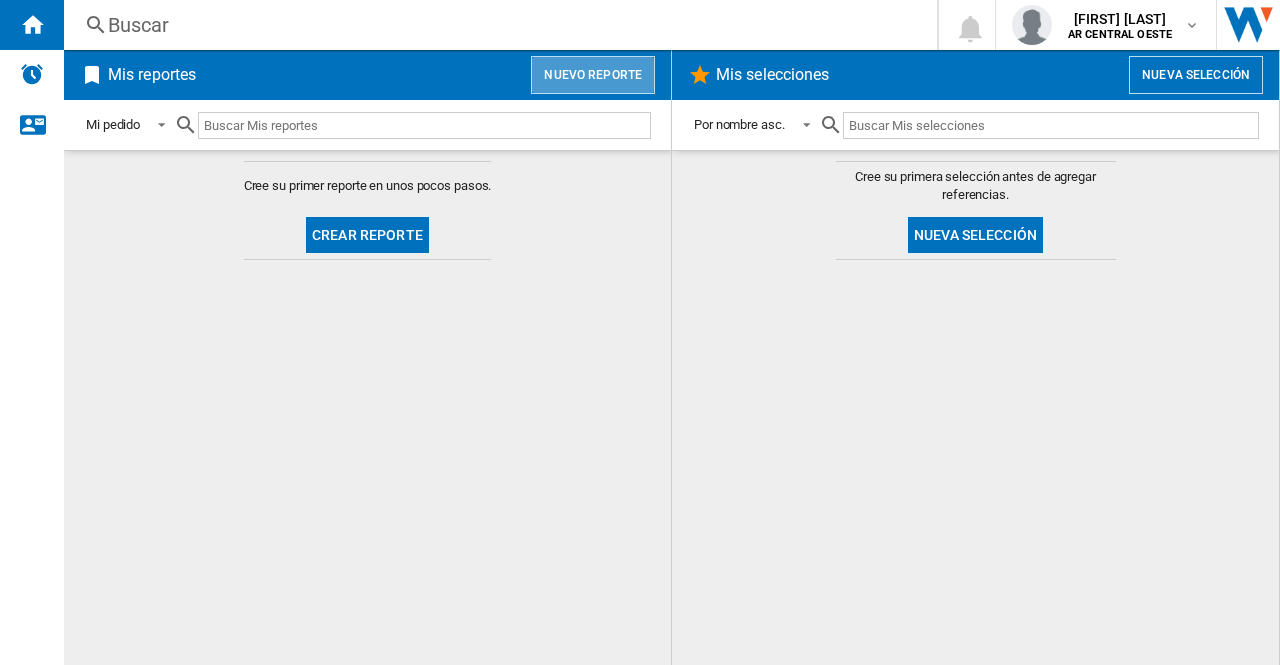 click on "Nuevo reporte" at bounding box center (593, 75) 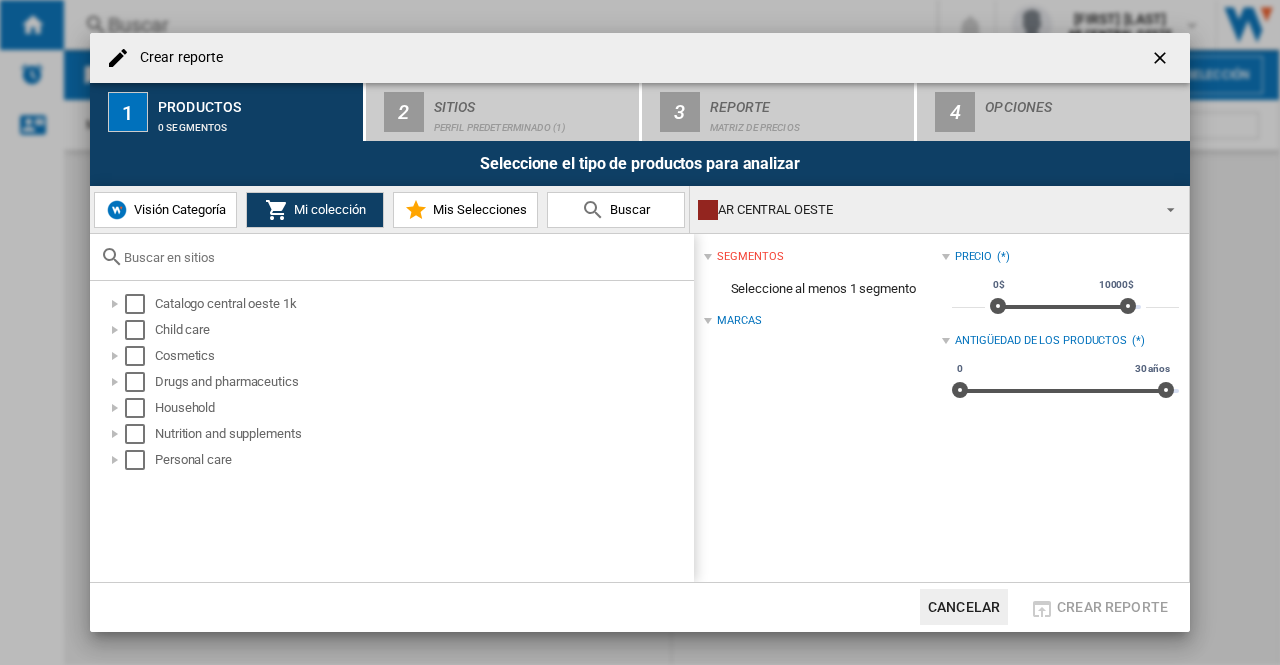 click on "Mis Selecciones" at bounding box center [477, 209] 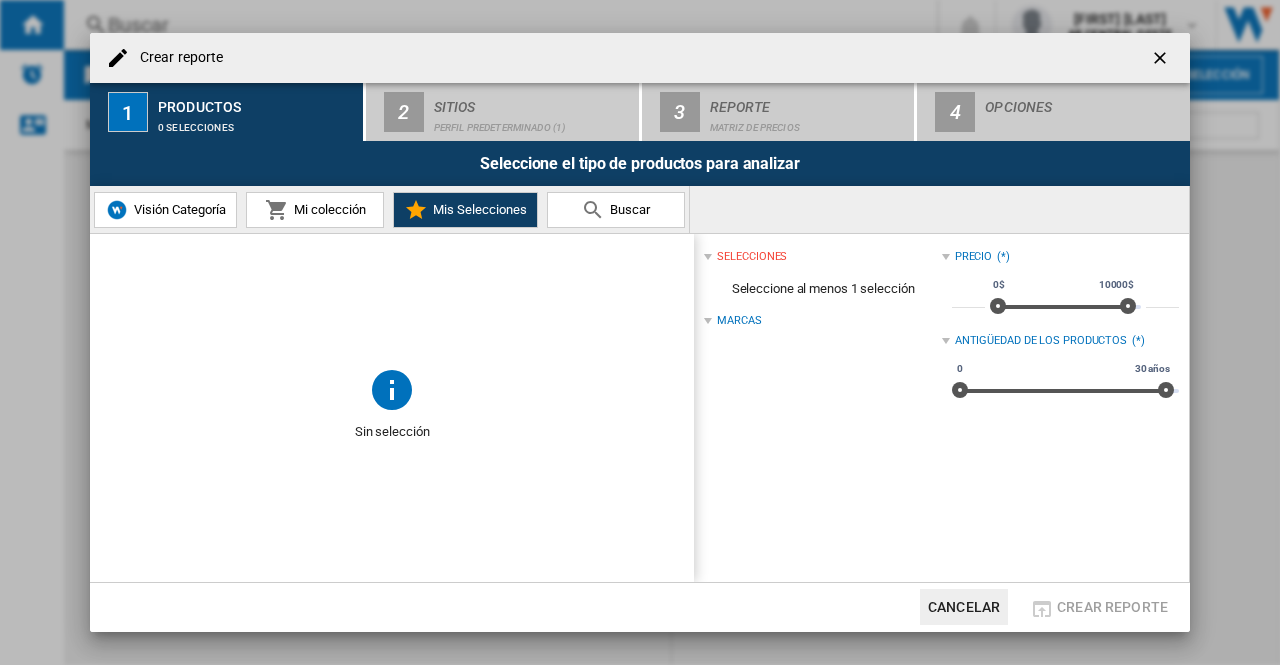 click at bounding box center (1162, 60) 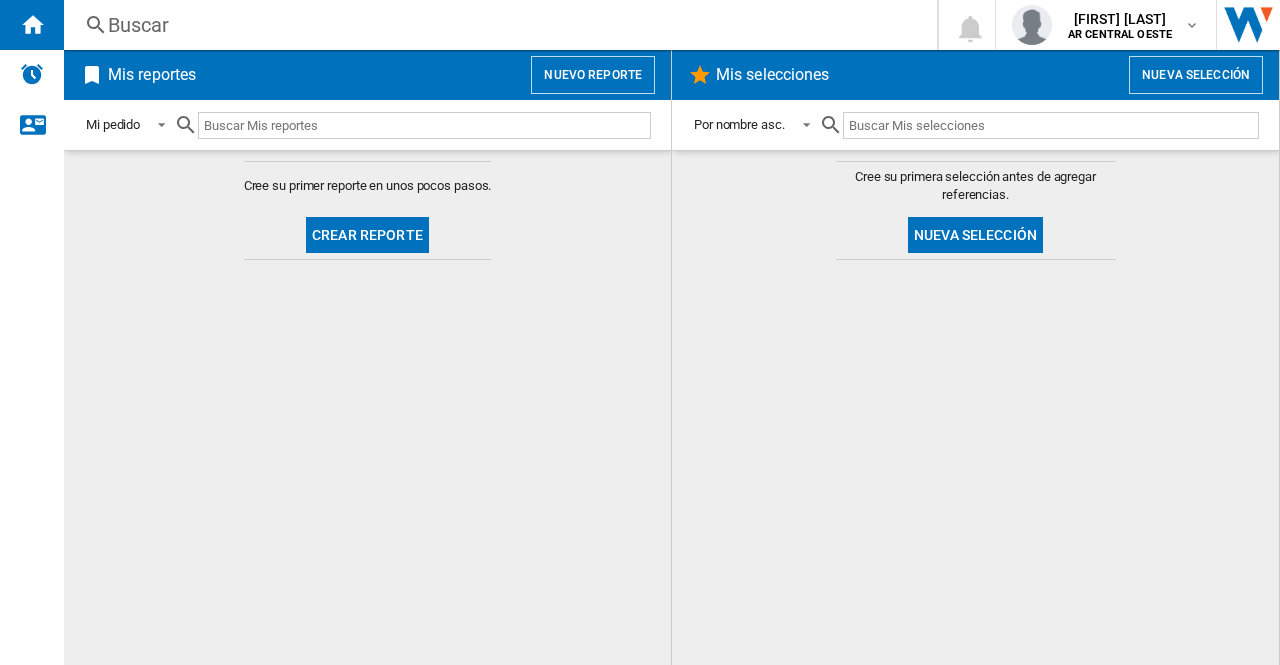 click on "Nueva selección" 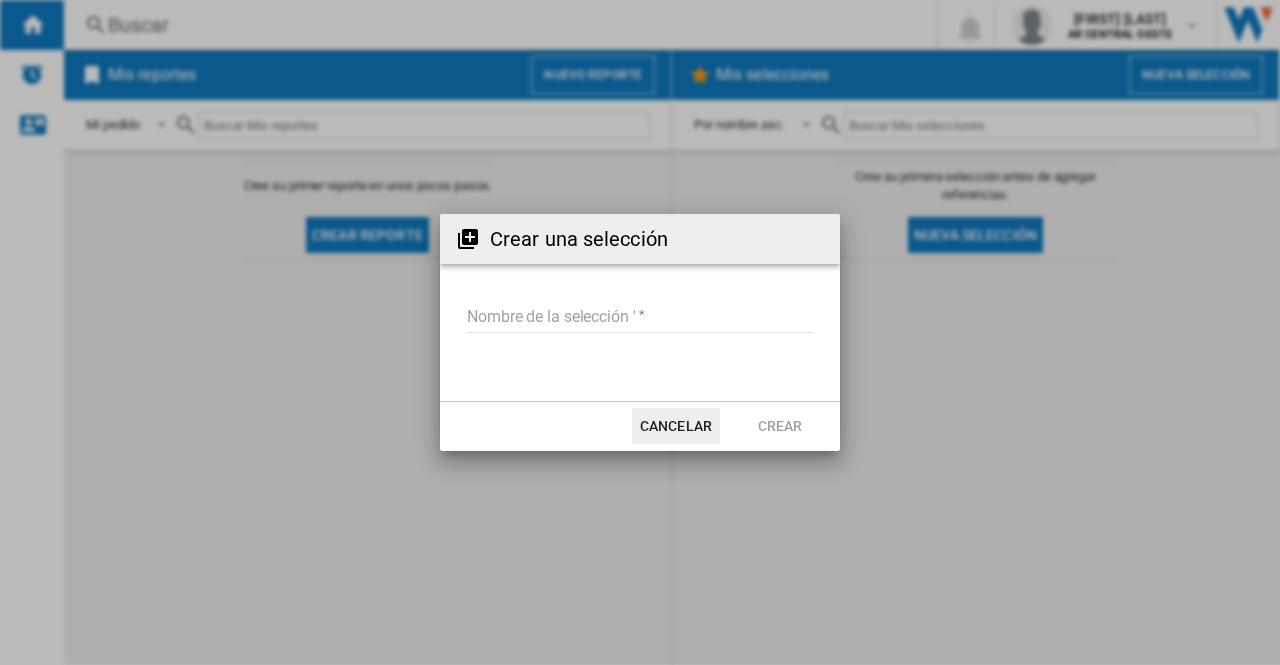 click on "Nombre de la selección '" 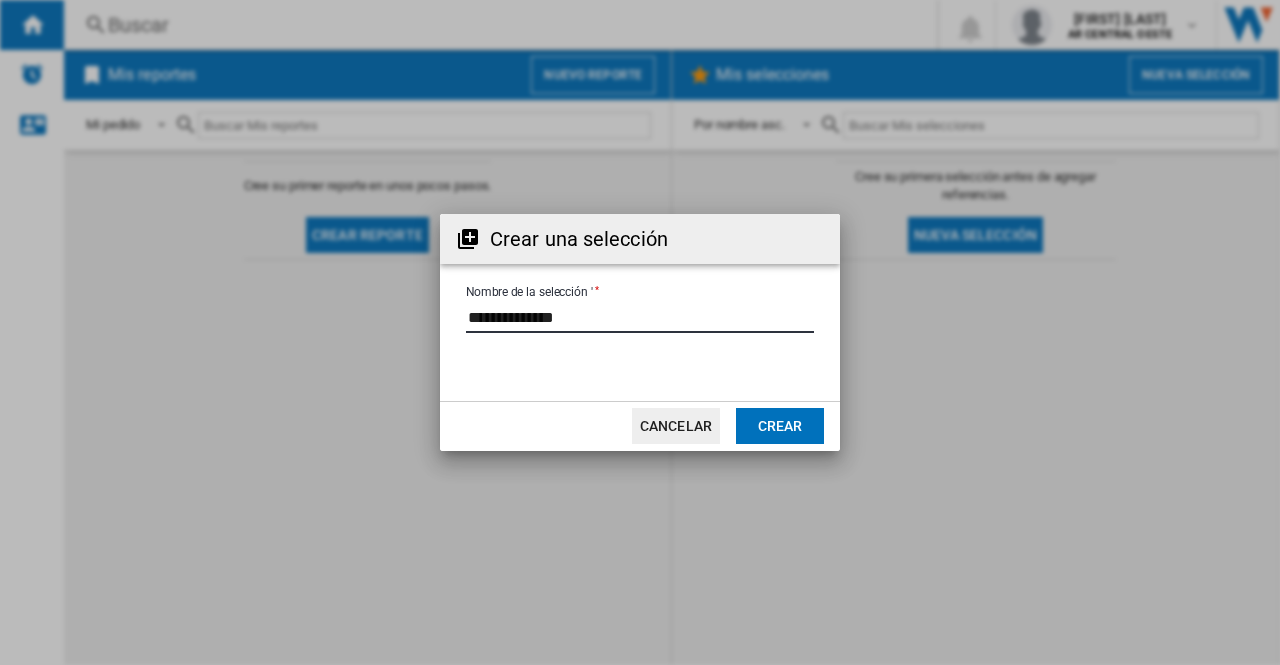 type on "**********" 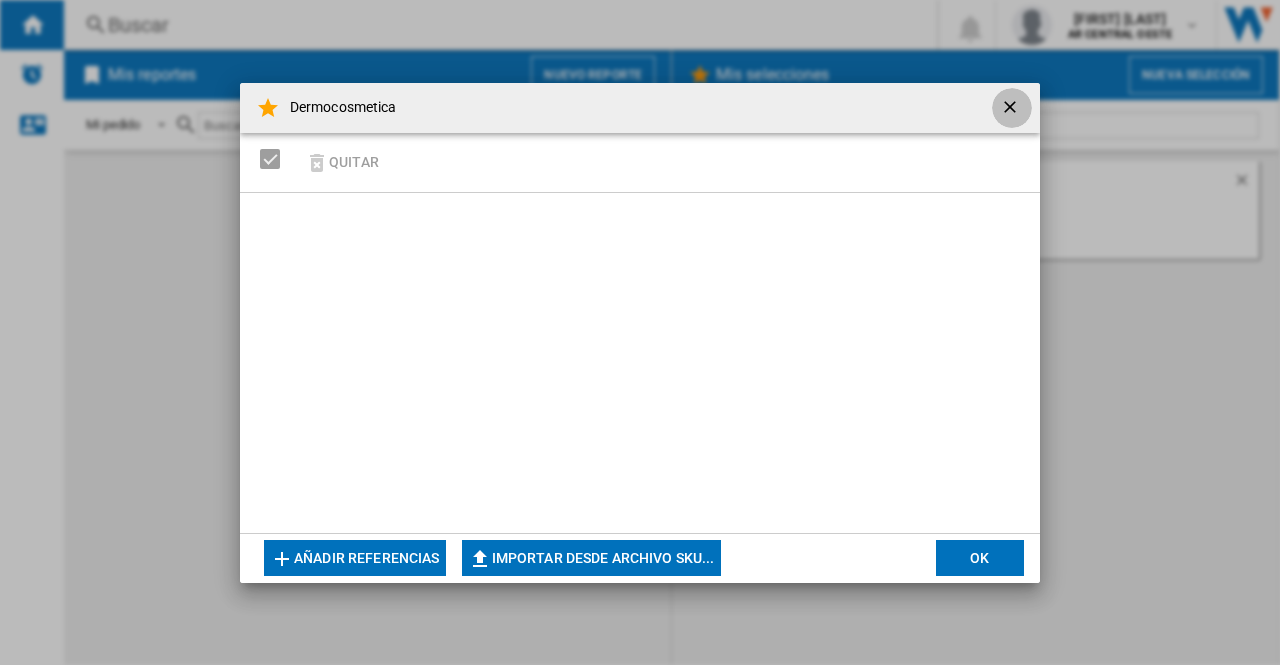 click at bounding box center [1012, 109] 